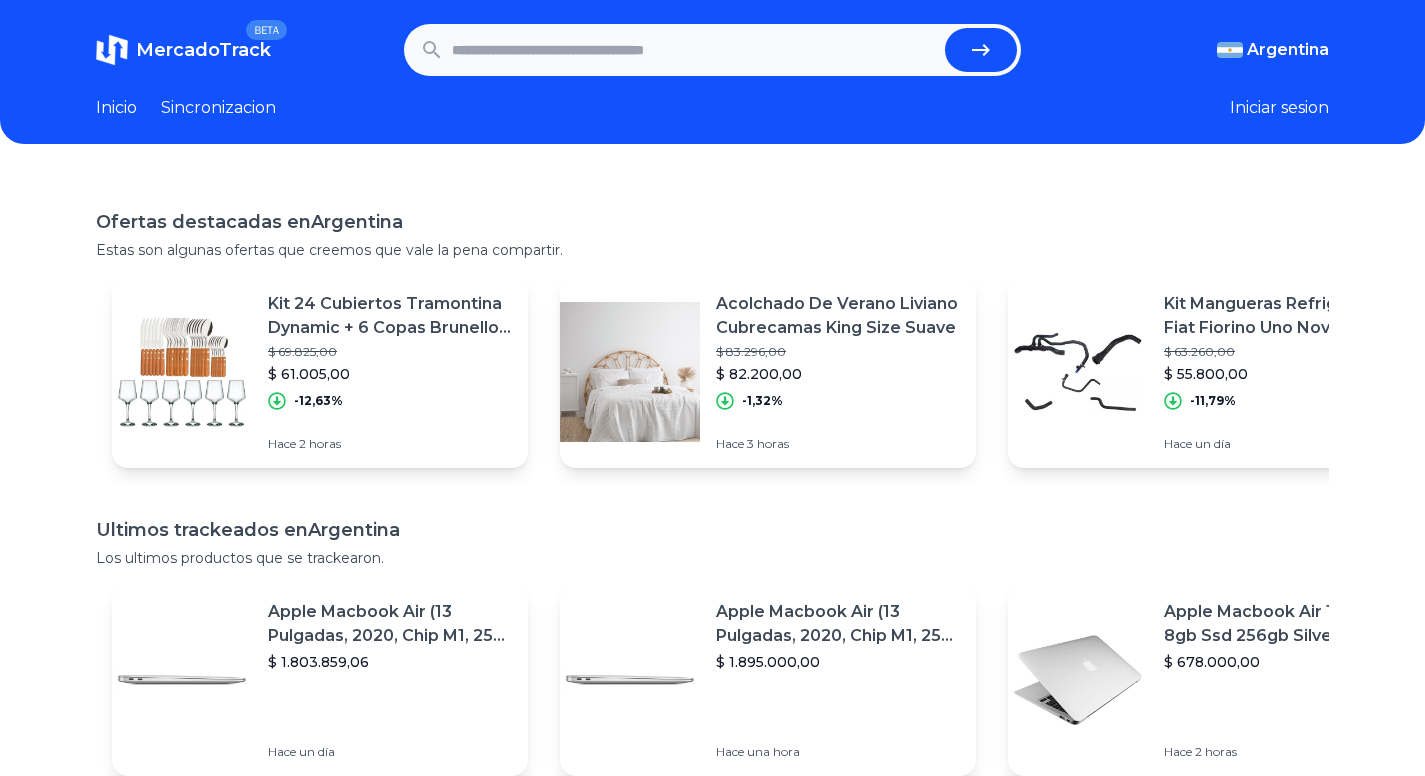 scroll, scrollTop: 0, scrollLeft: 0, axis: both 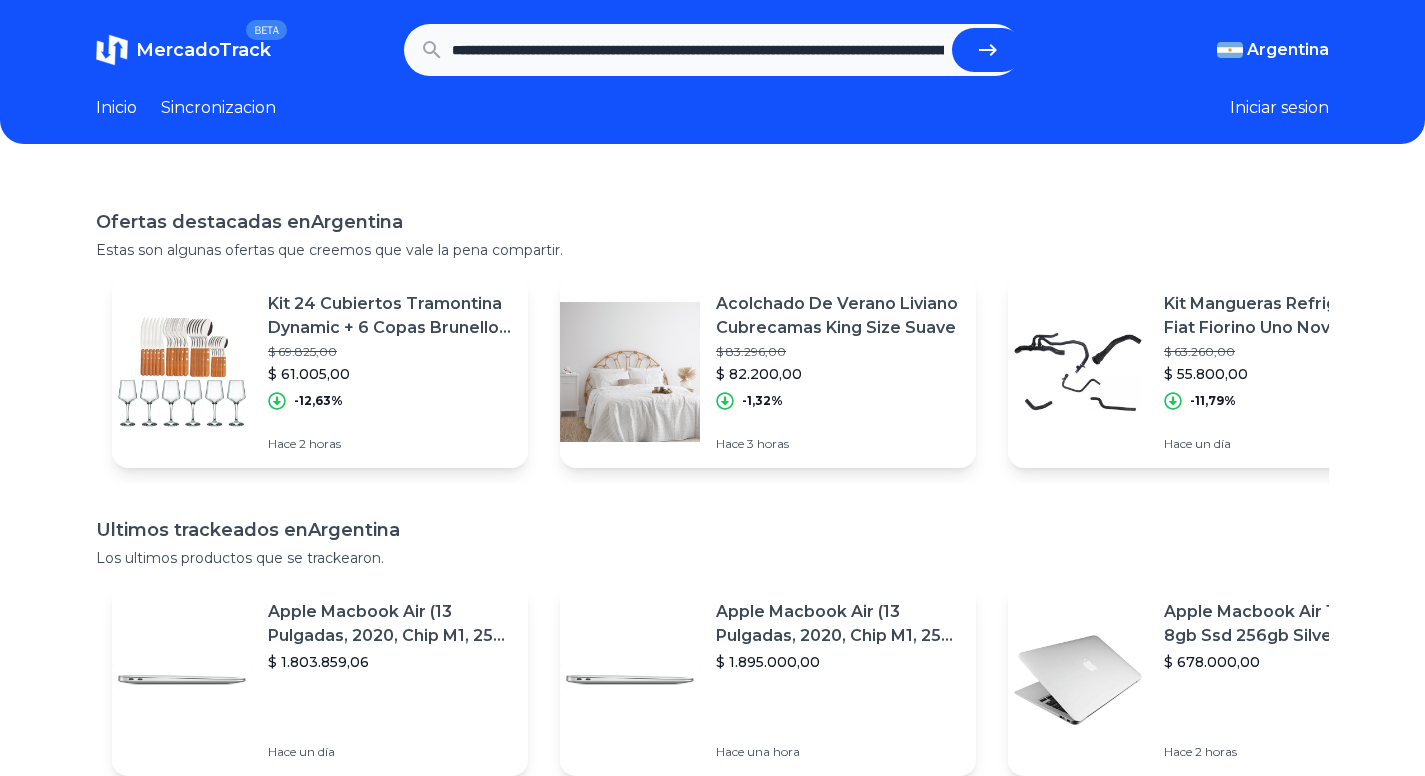 click at bounding box center (988, 50) 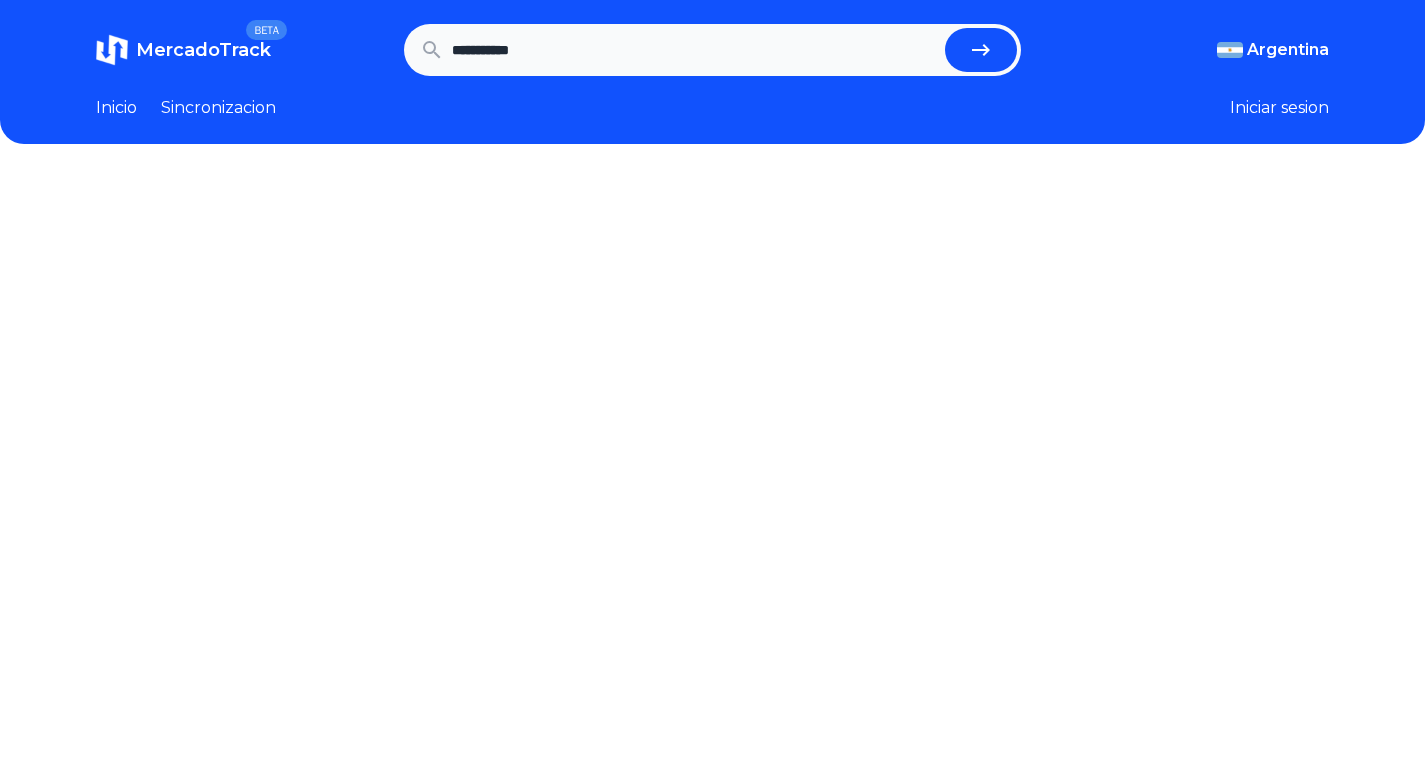 scroll, scrollTop: 0, scrollLeft: 0, axis: both 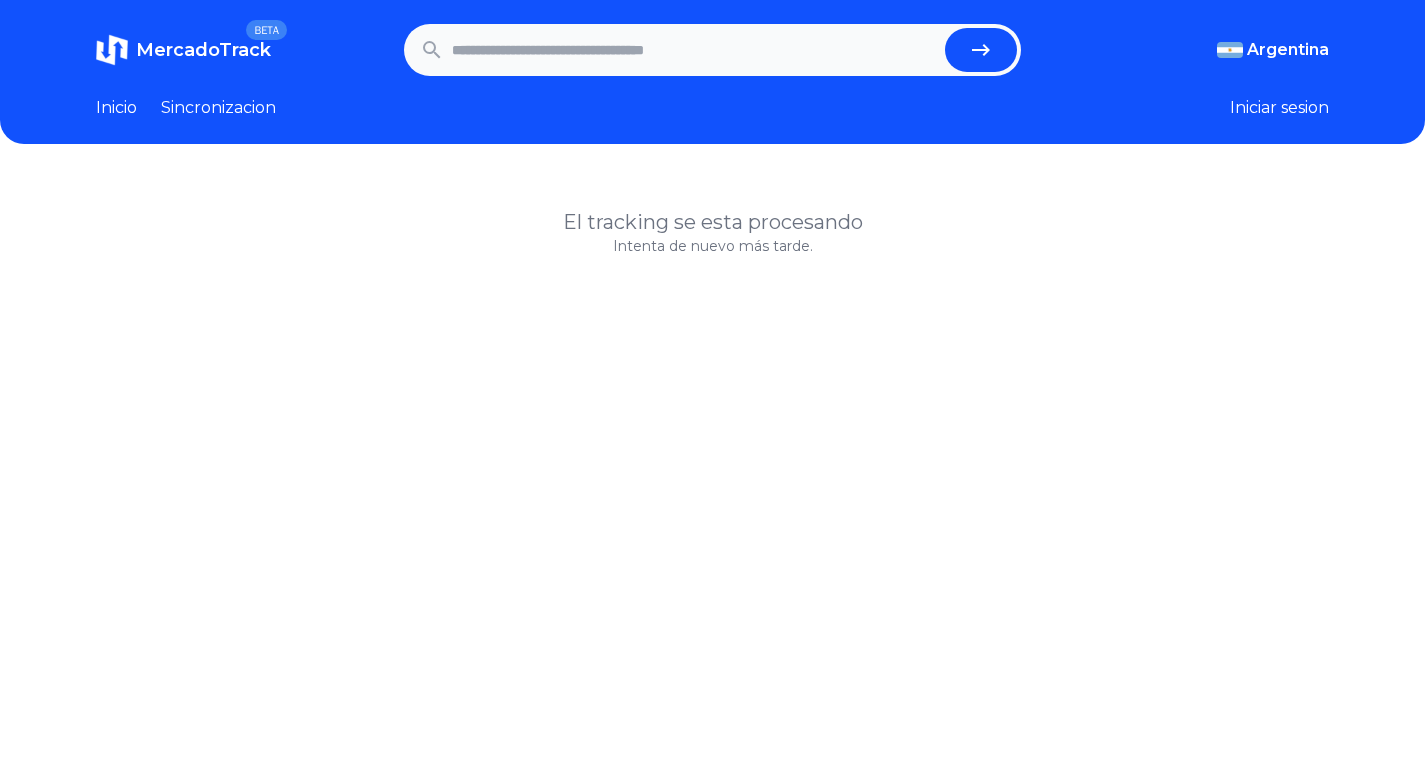 click on "Intenta de nuevo más tarde." at bounding box center (712, 246) 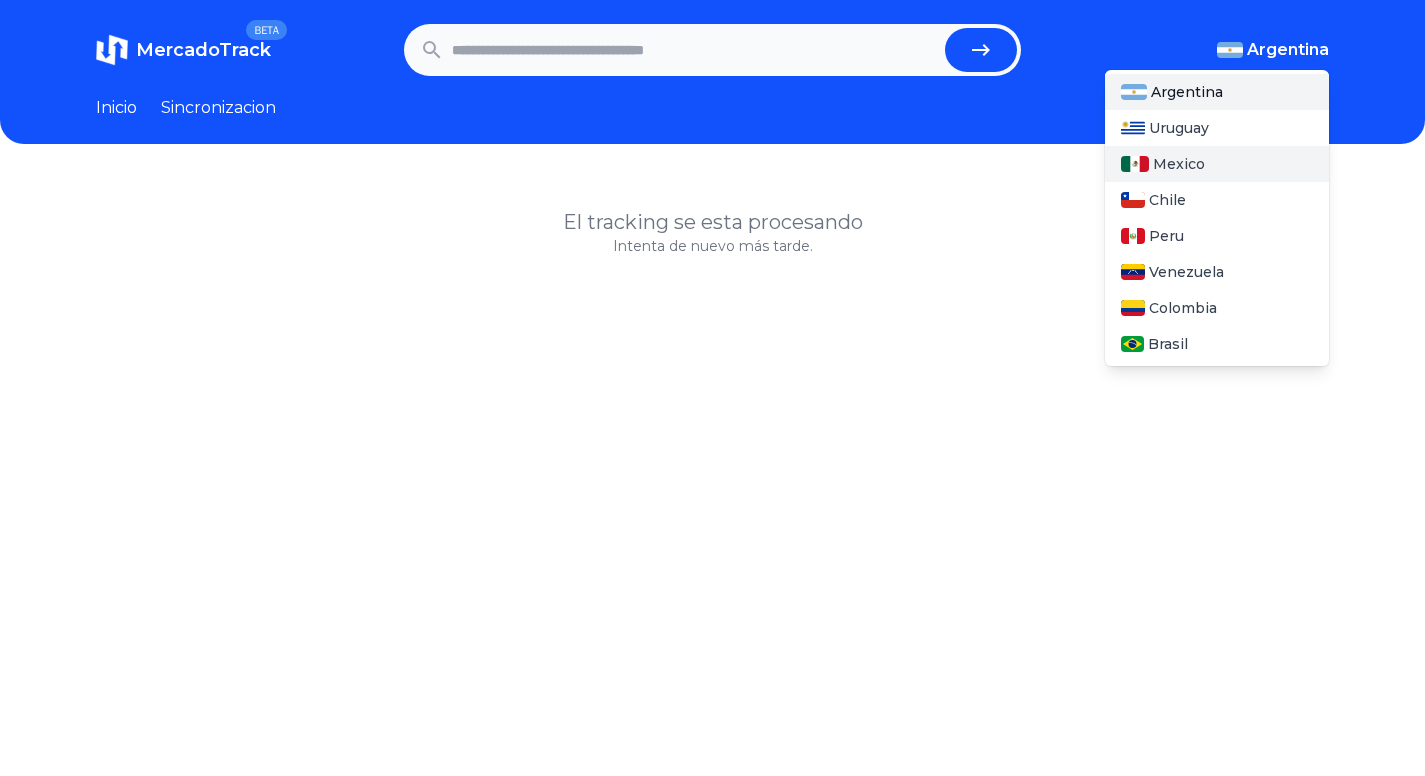 click on "Mexico" at bounding box center [1217, 164] 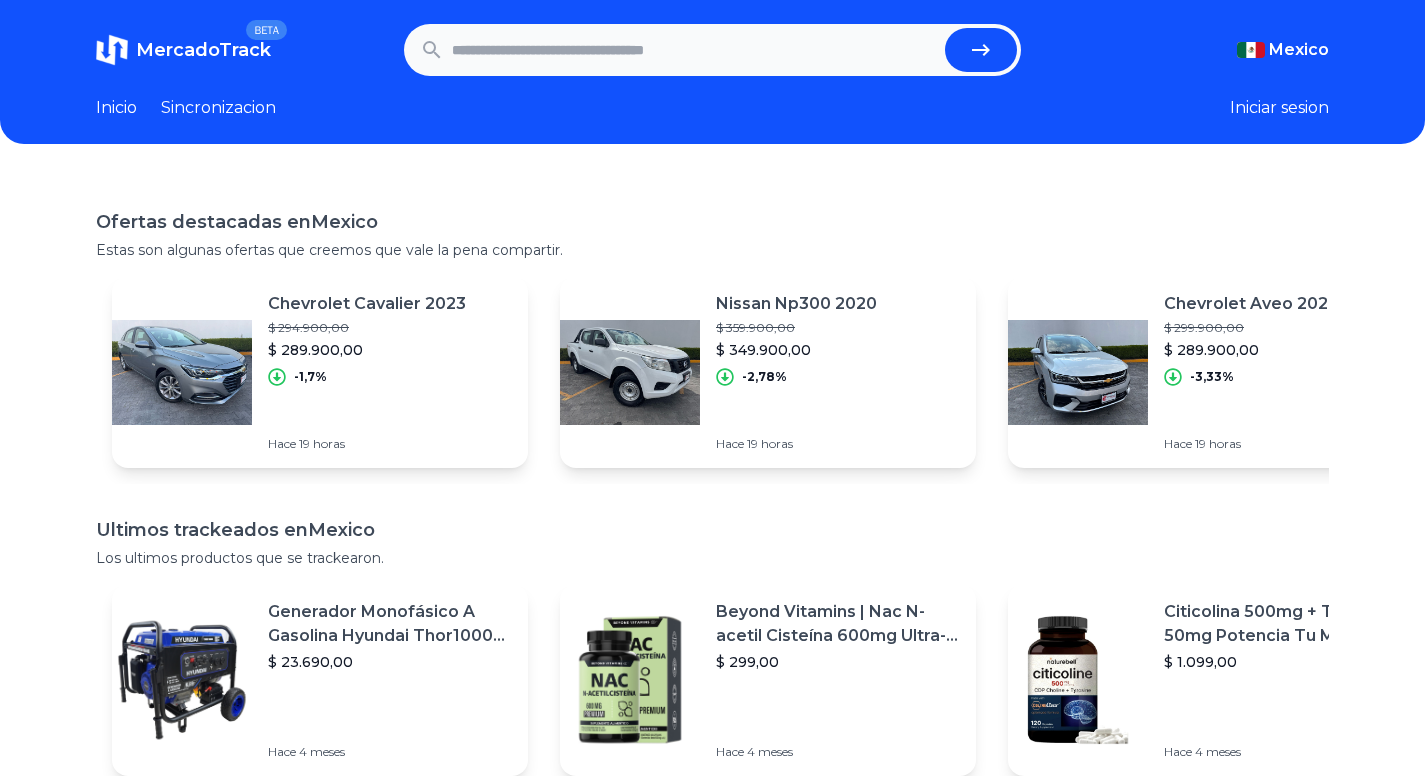 click at bounding box center [694, 50] 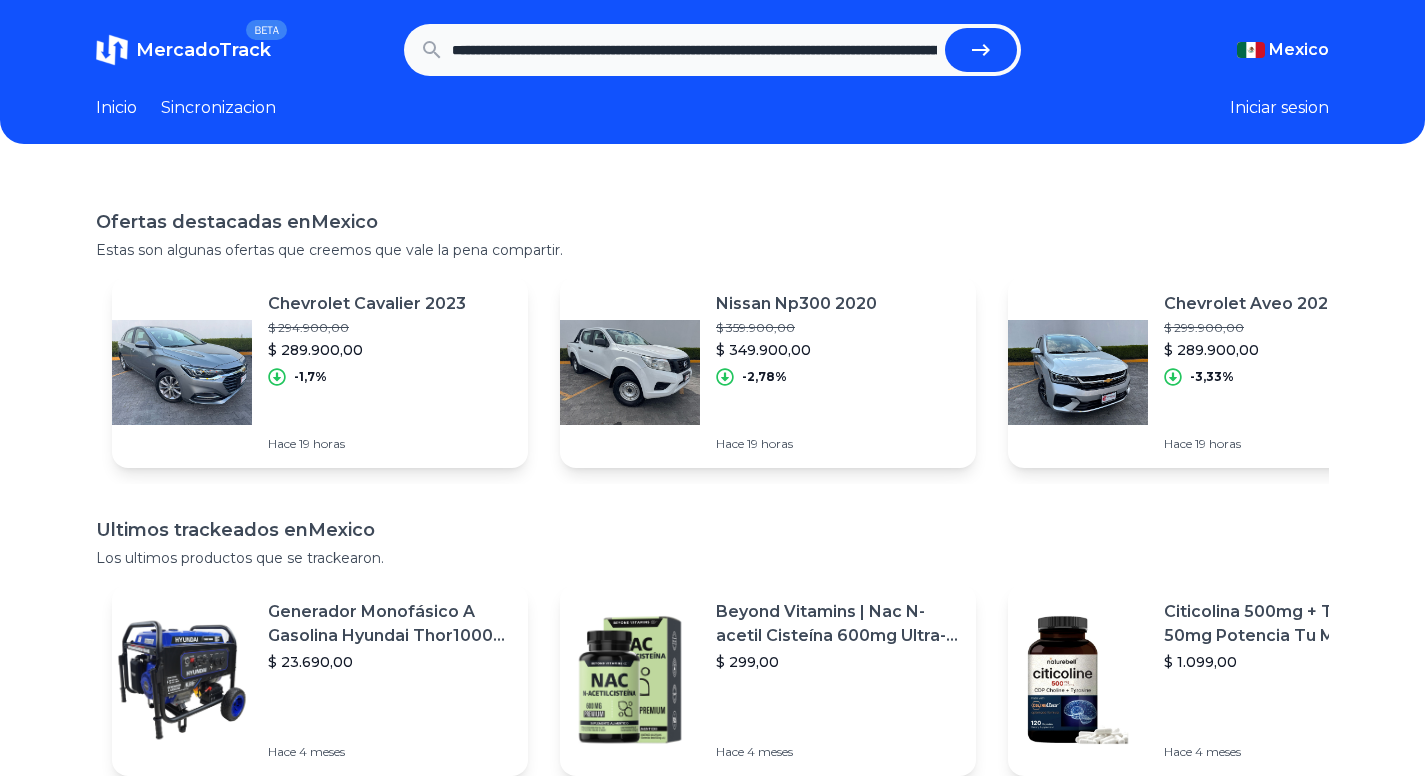 scroll, scrollTop: 0, scrollLeft: 1025, axis: horizontal 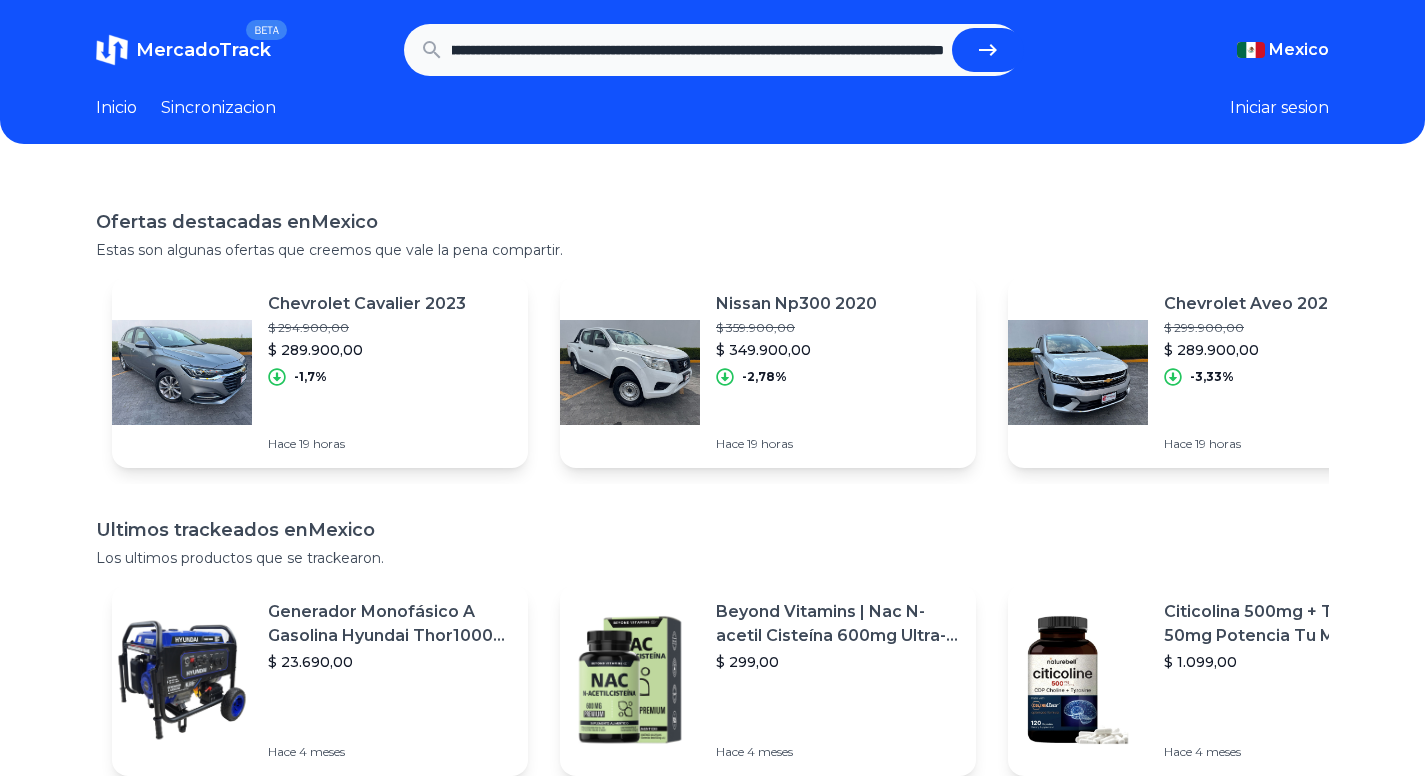 click at bounding box center [988, 50] 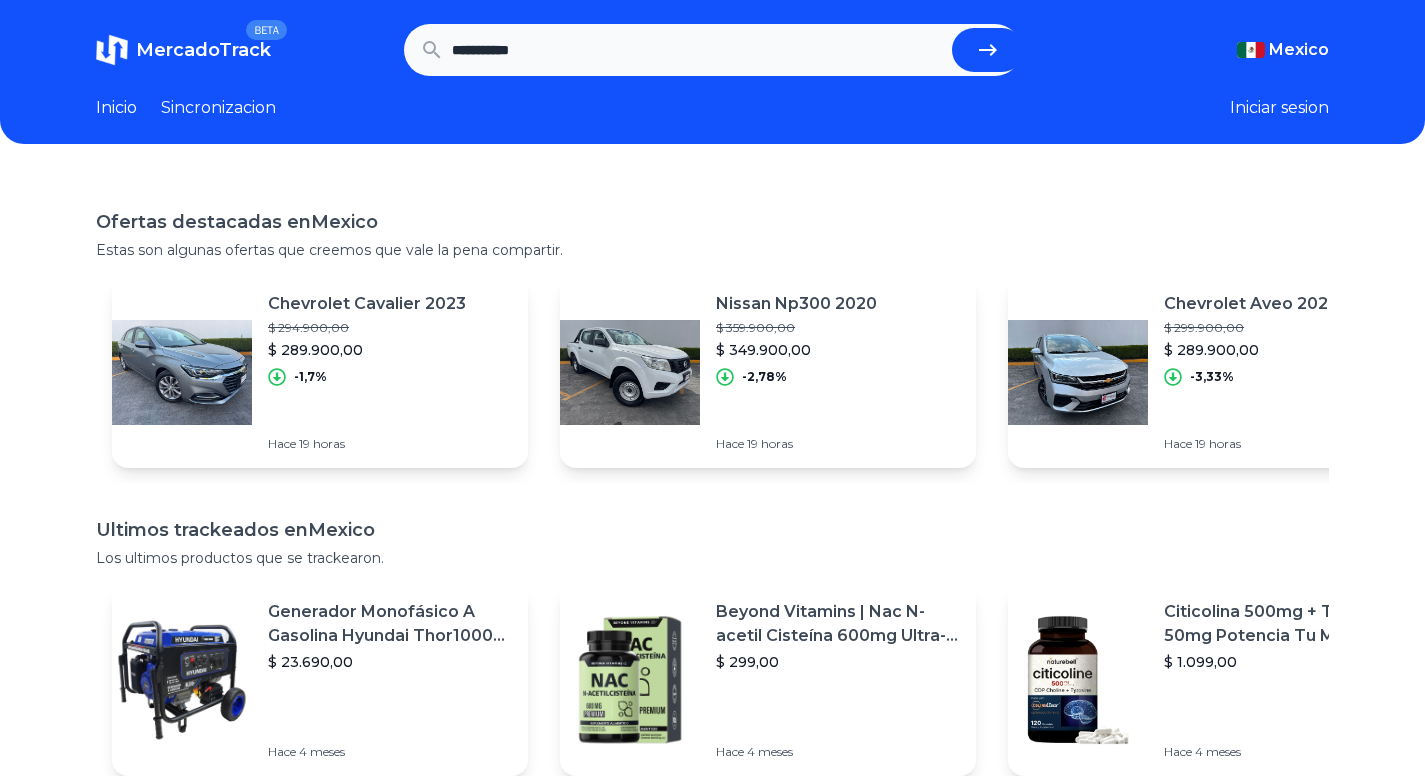 scroll, scrollTop: 0, scrollLeft: 0, axis: both 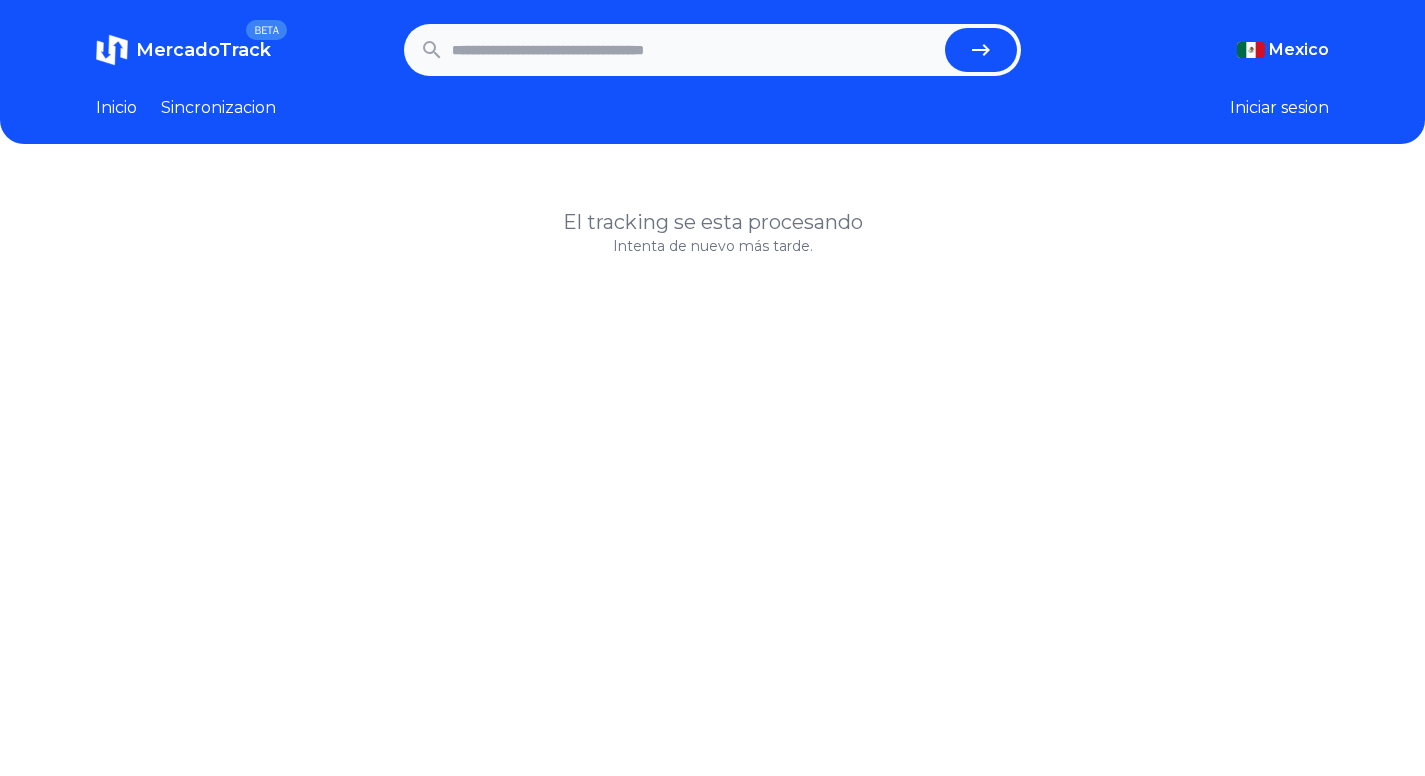 click on "MercadoTrack" at bounding box center [203, 50] 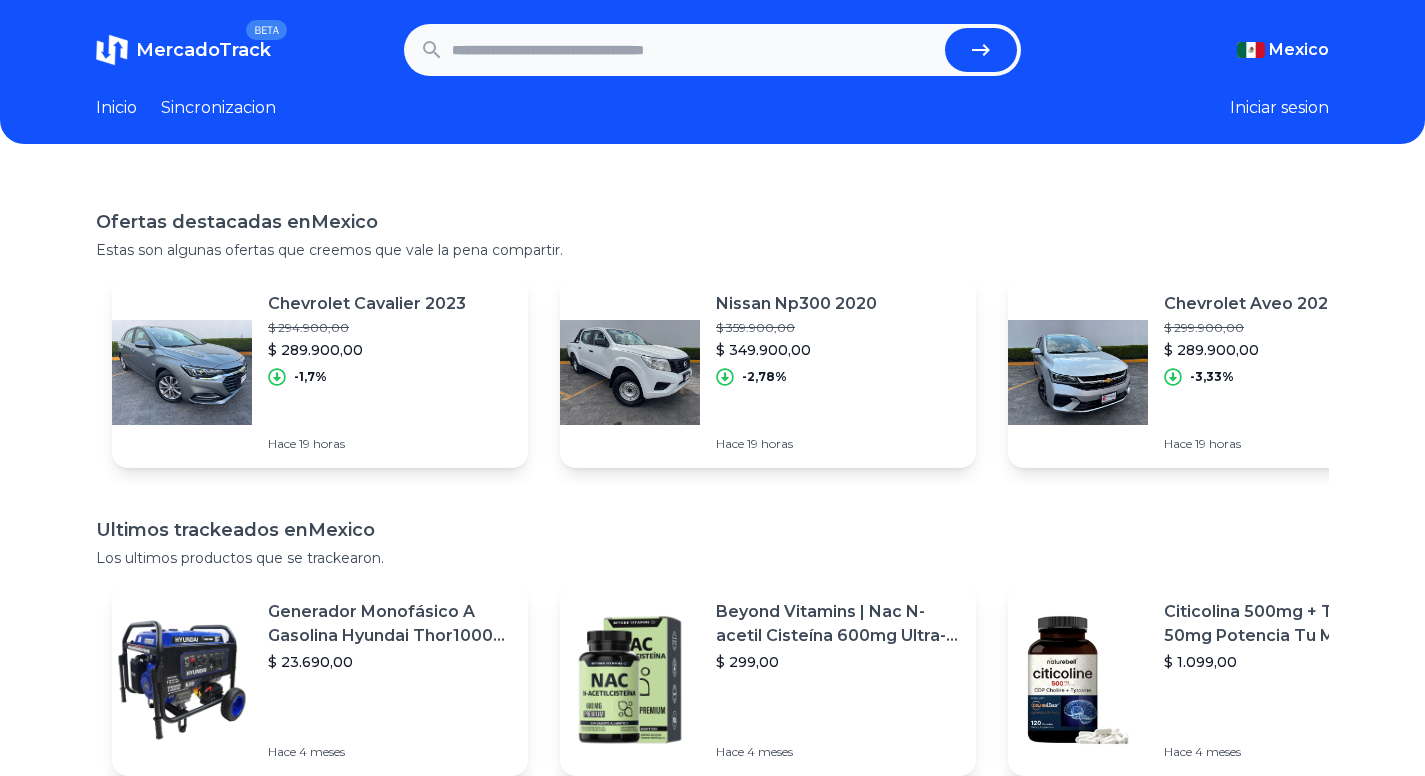 click on "Sincronizacion" at bounding box center (218, 108) 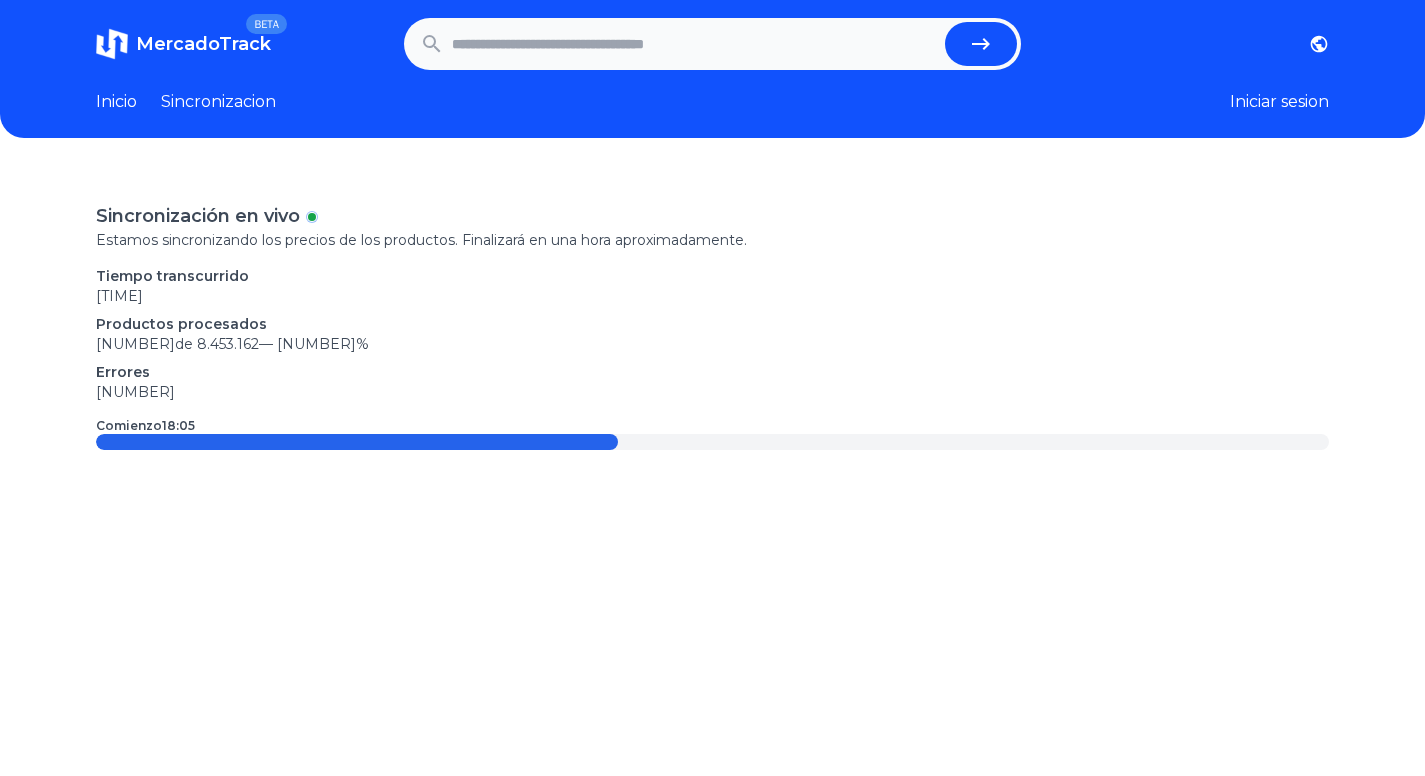 scroll, scrollTop: 0, scrollLeft: 0, axis: both 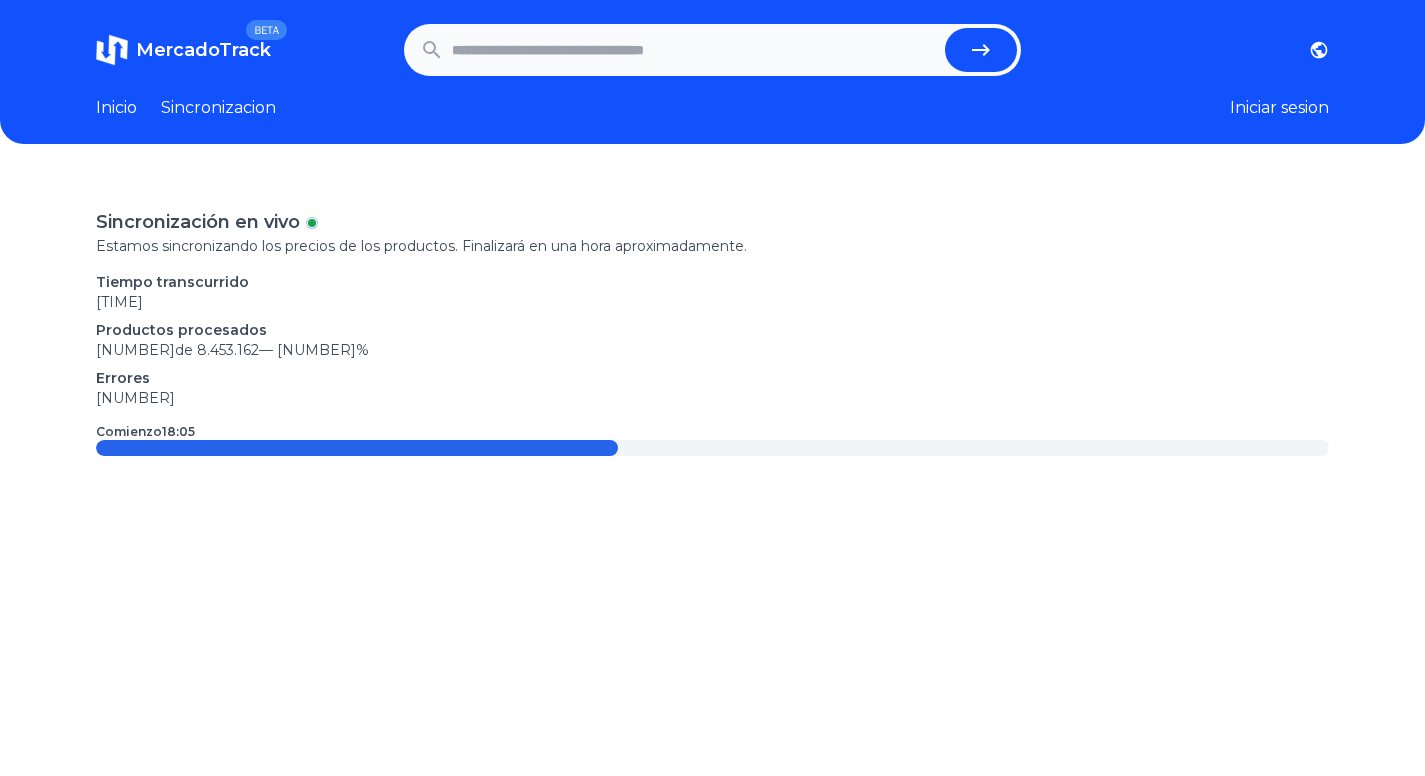 click at bounding box center (694, 50) 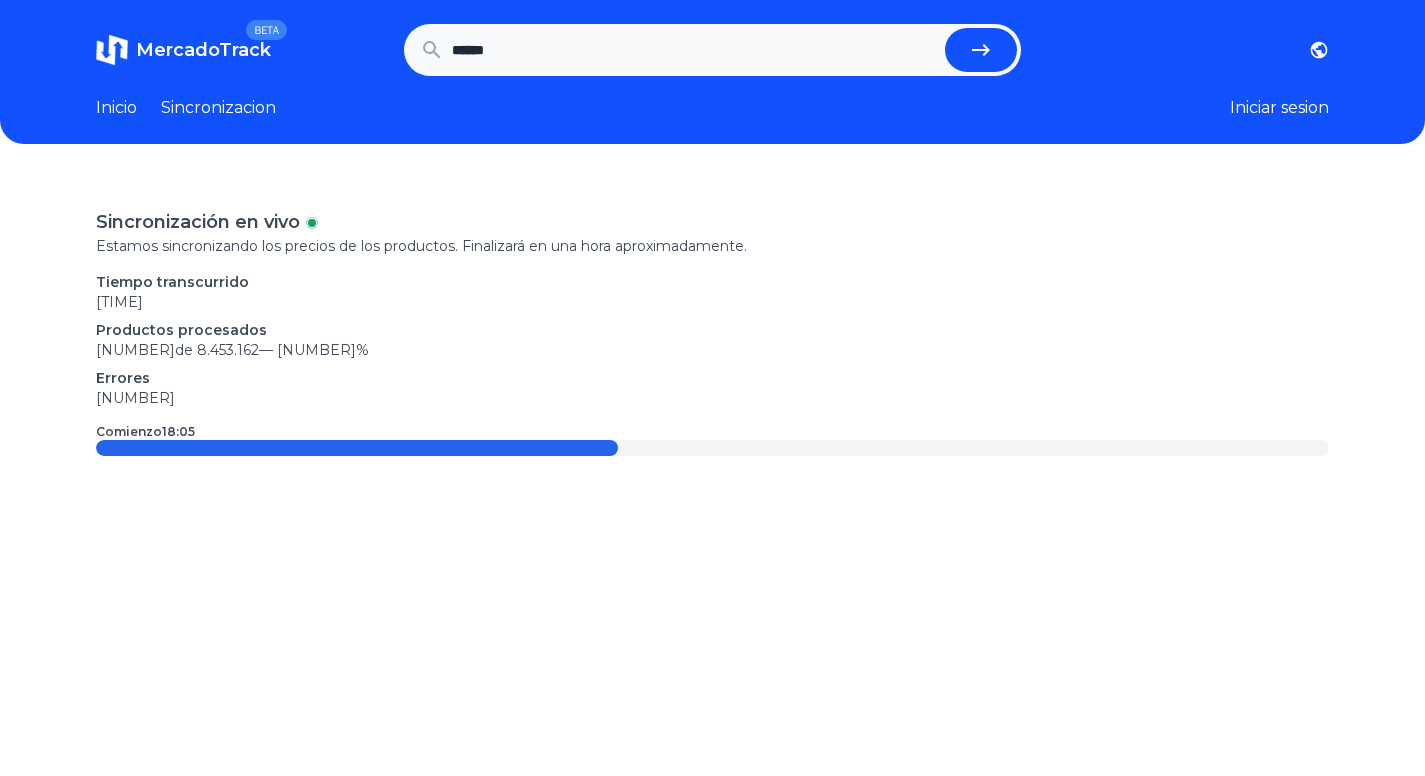 type on "******" 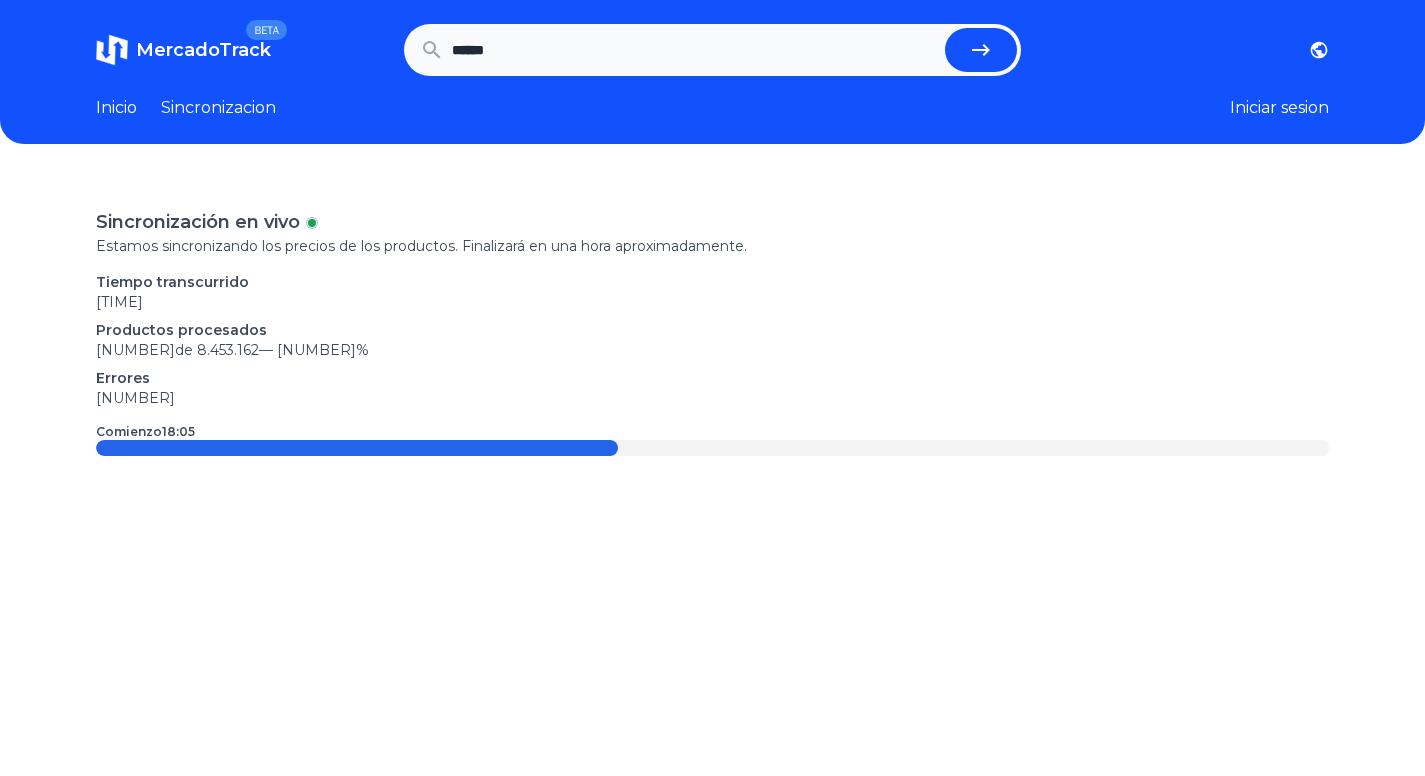 click at bounding box center [981, 50] 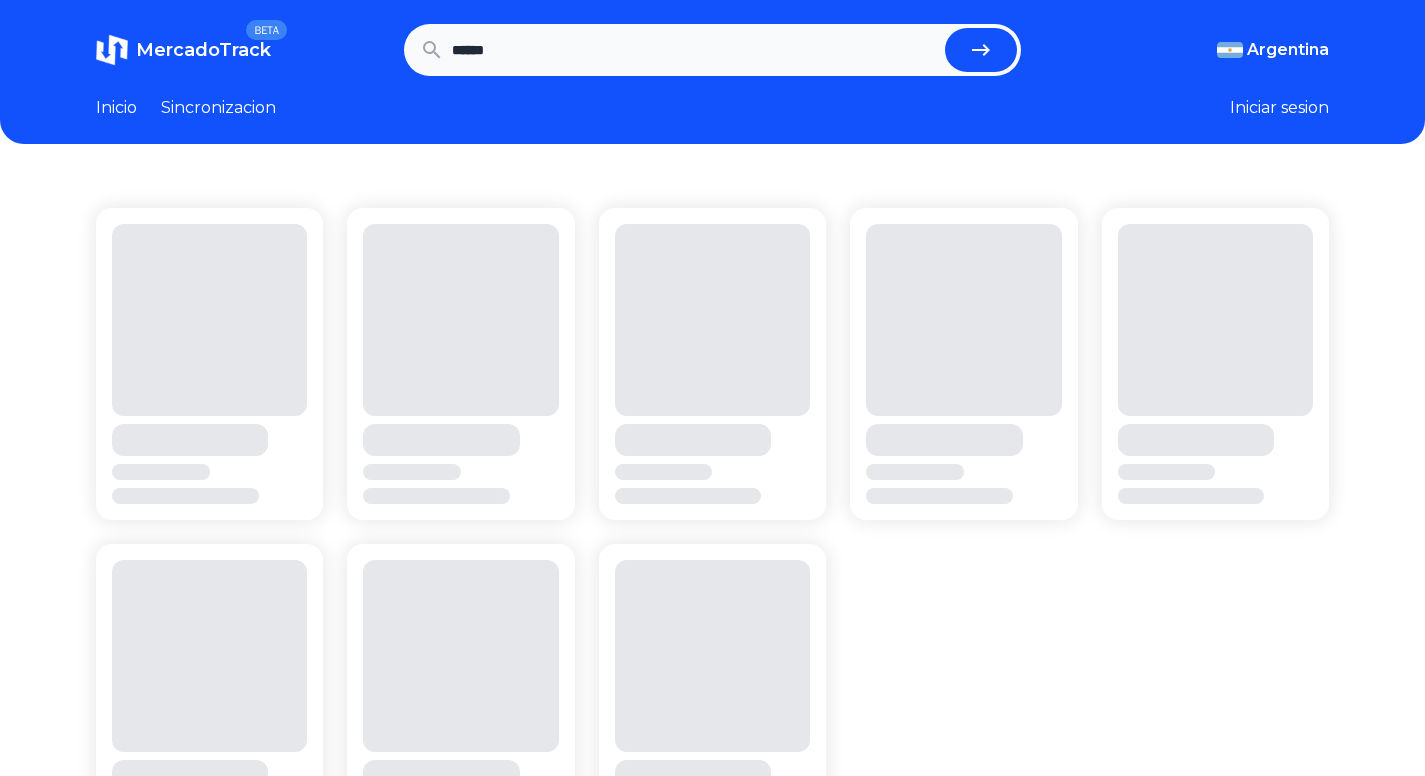 scroll, scrollTop: 0, scrollLeft: 0, axis: both 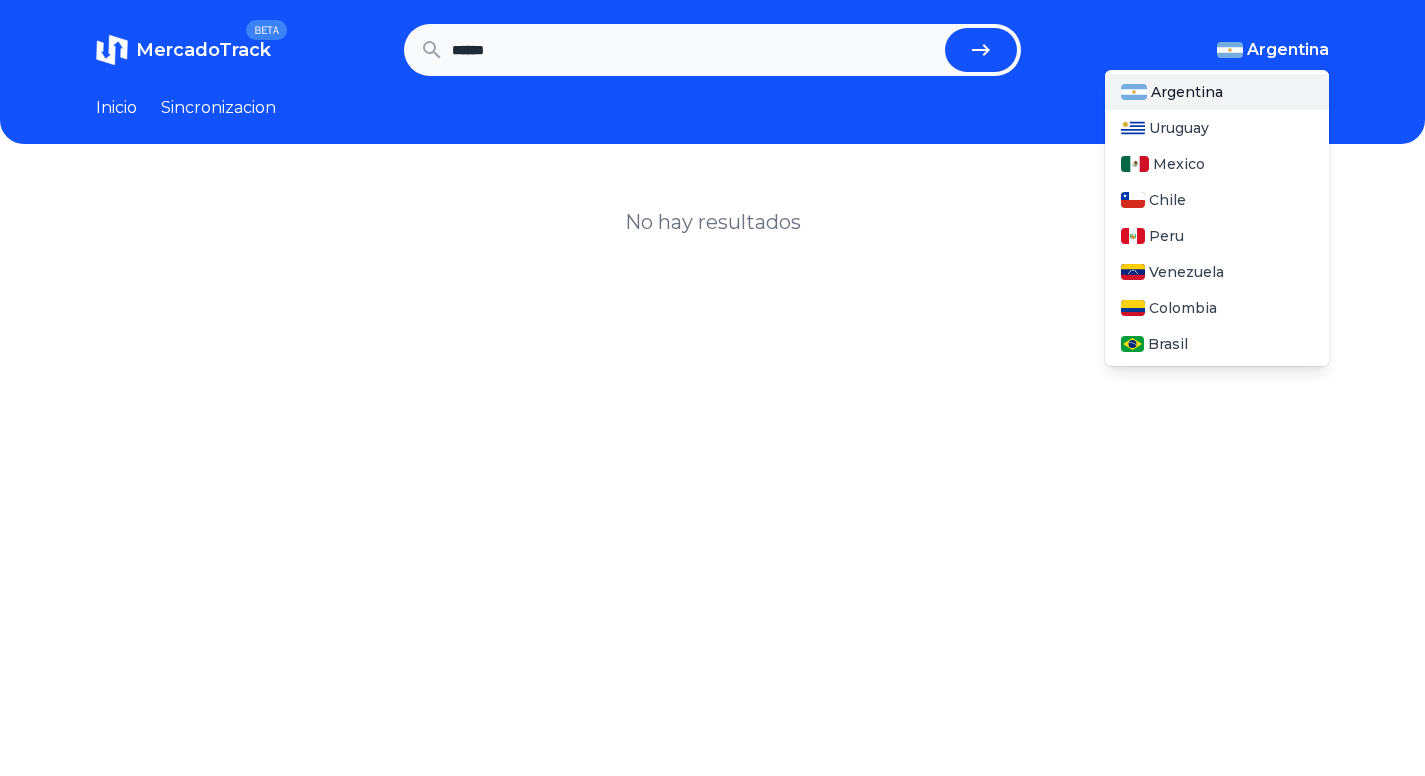 click on "Argentina" at bounding box center (1288, 50) 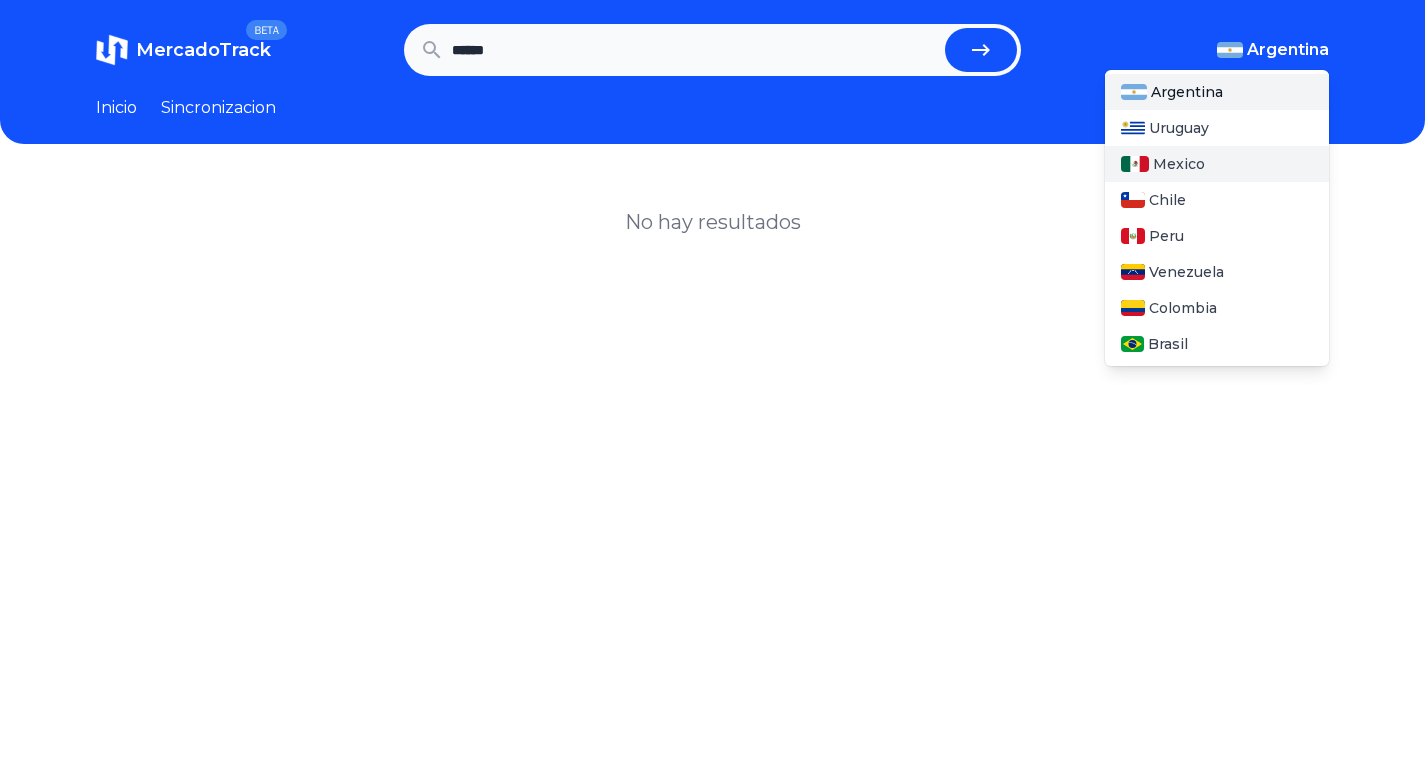 click on "Mexico" at bounding box center (1179, 164) 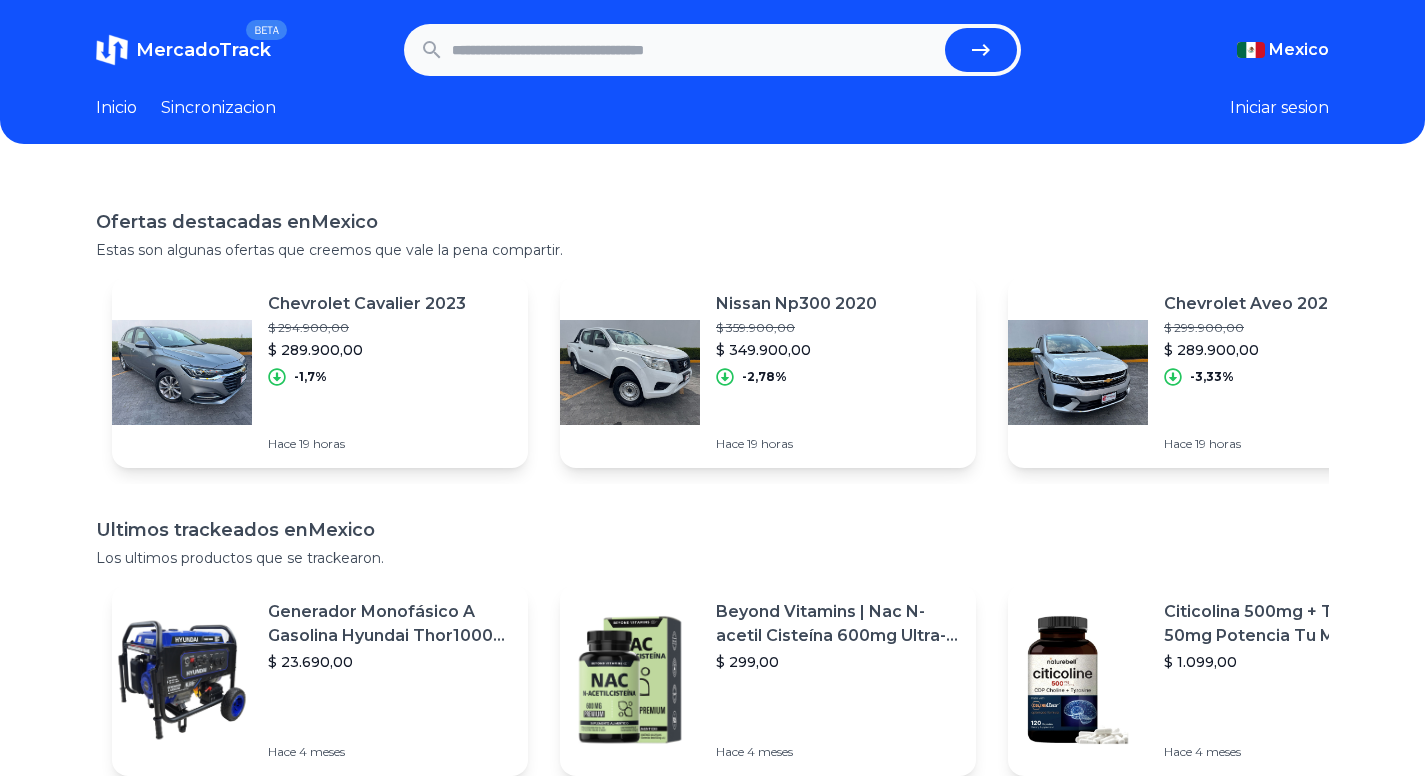 click at bounding box center (694, 50) 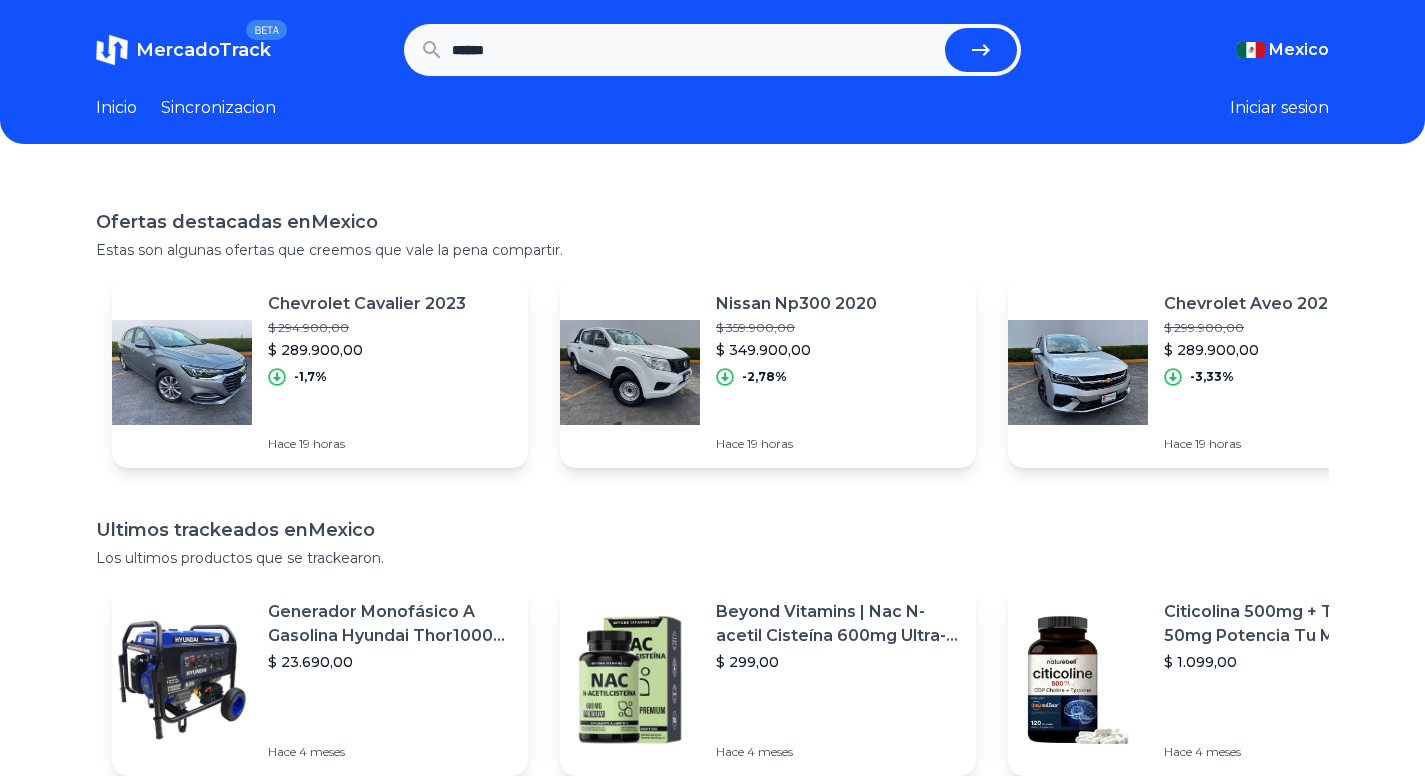type on "******" 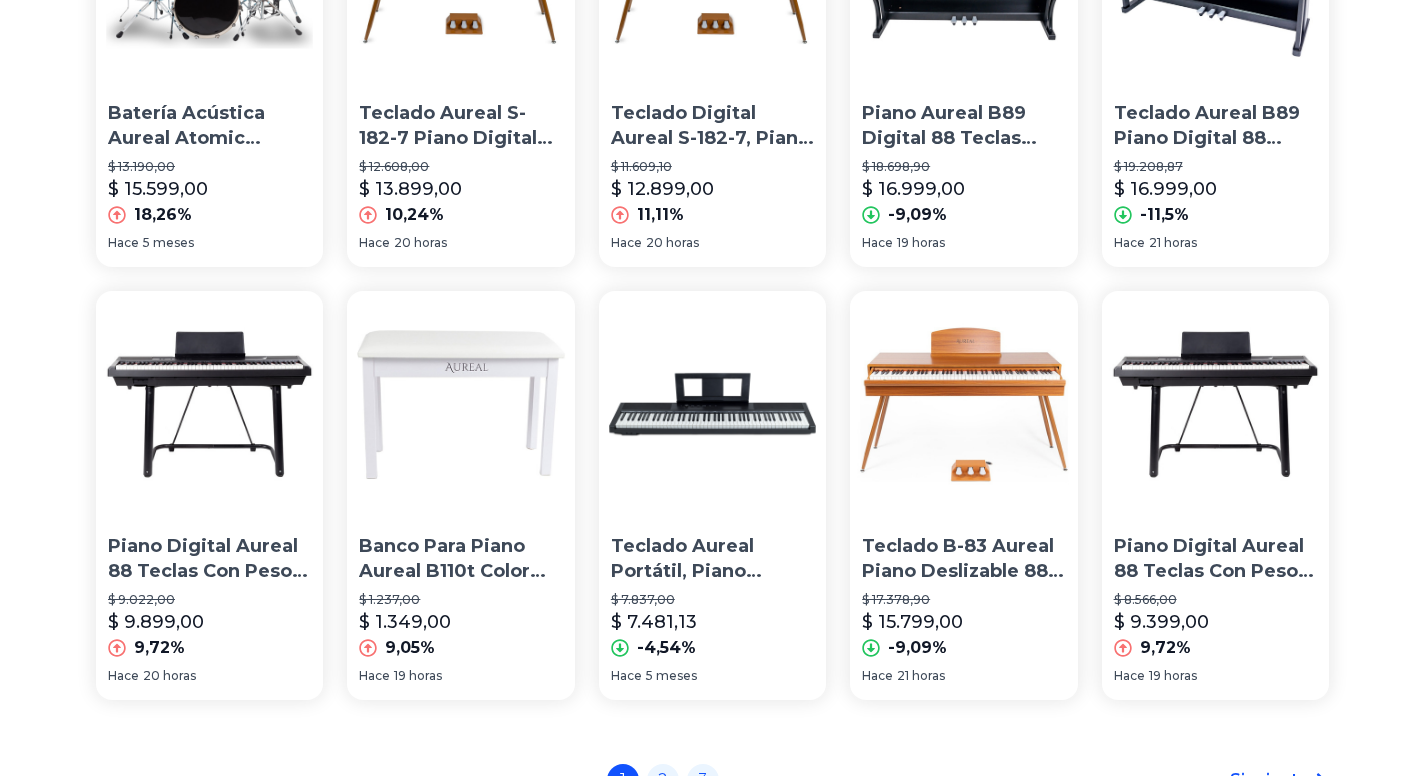 scroll, scrollTop: 1463, scrollLeft: 0, axis: vertical 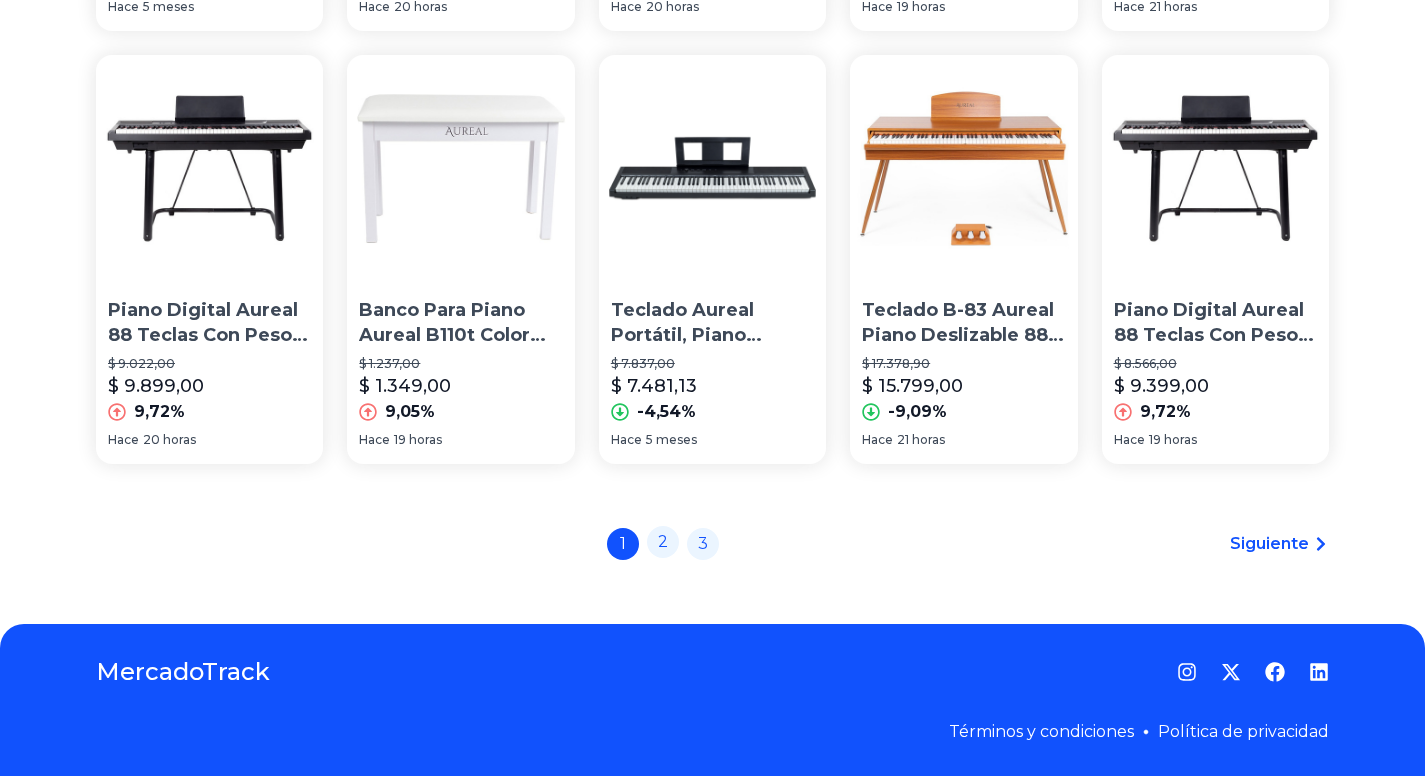 click on "2" at bounding box center [663, 542] 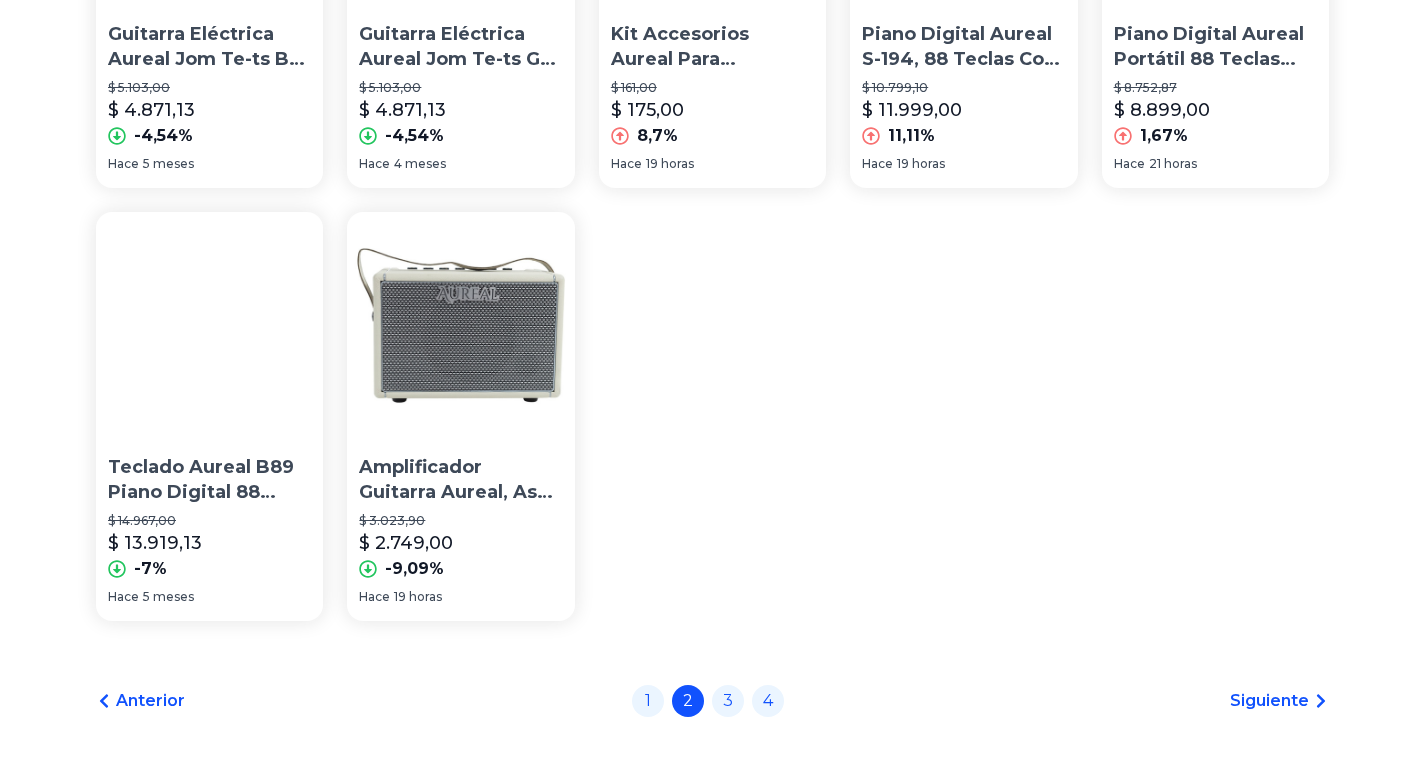 scroll, scrollTop: 1317, scrollLeft: 0, axis: vertical 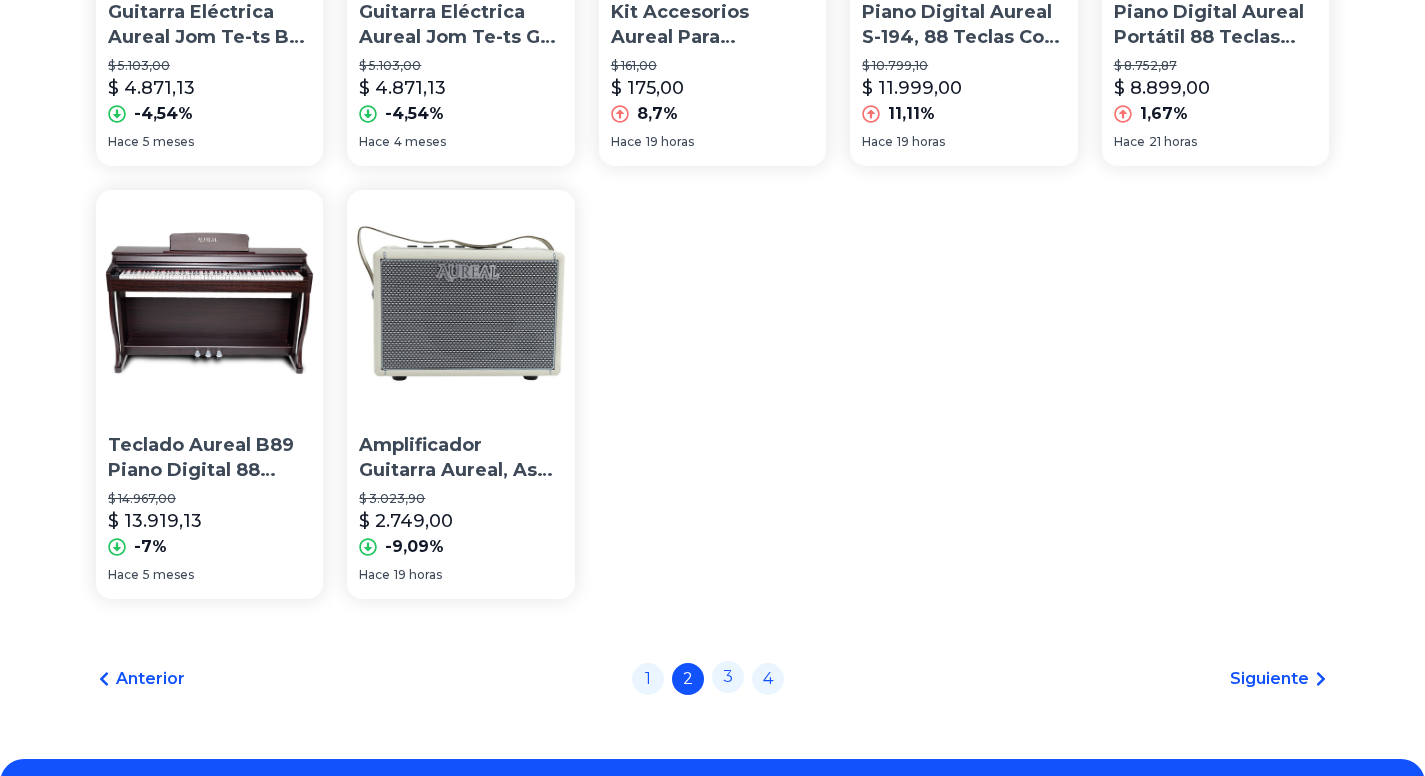 click on "3" at bounding box center [728, 677] 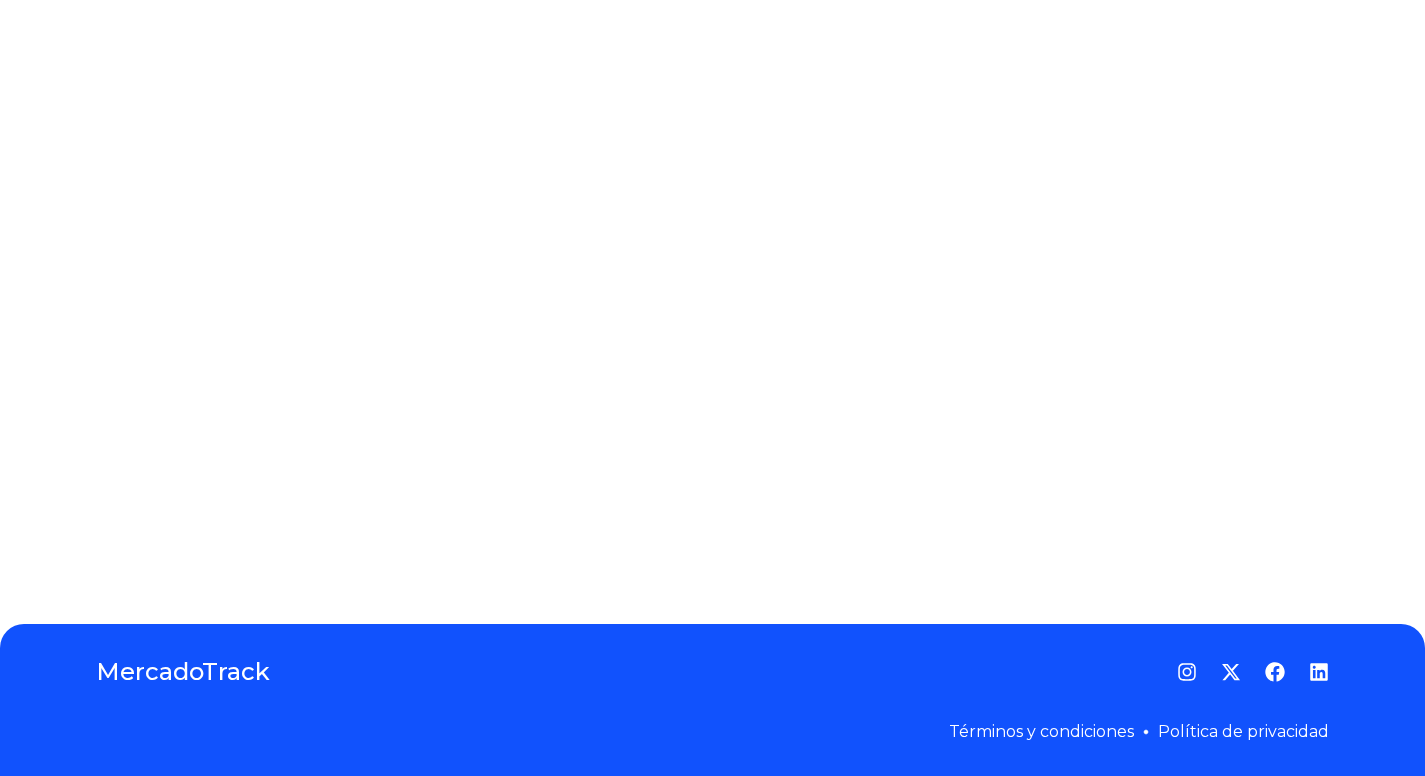 scroll, scrollTop: 0, scrollLeft: 0, axis: both 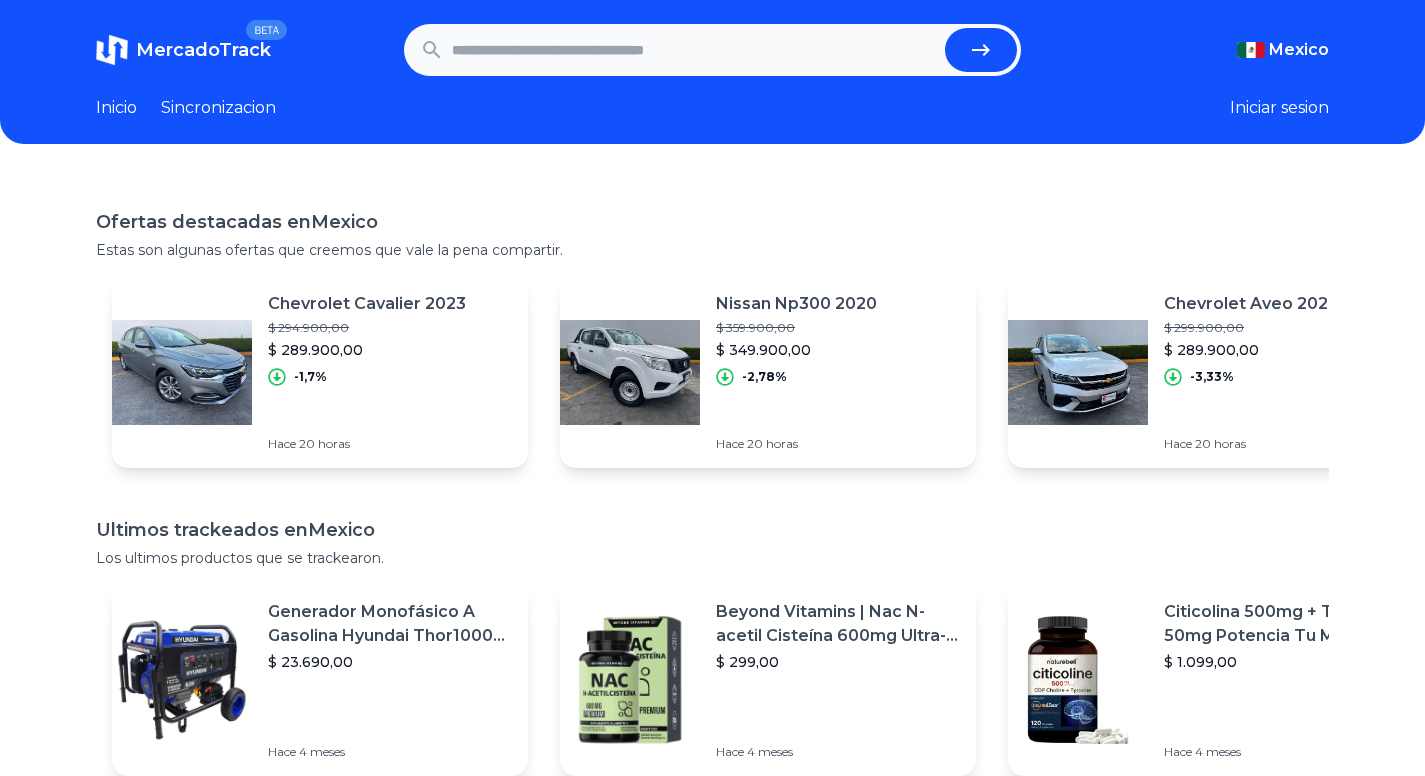 click at bounding box center [694, 50] 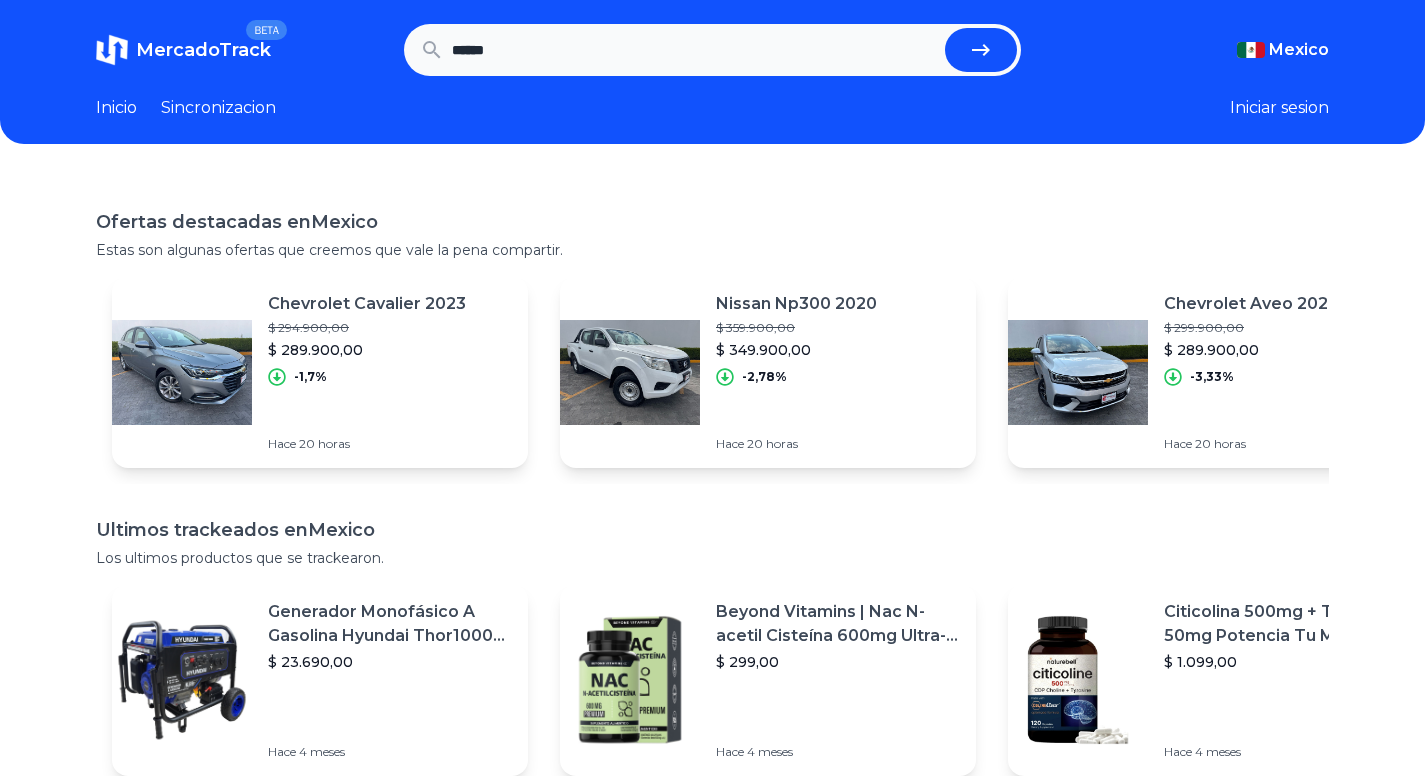 type on "******" 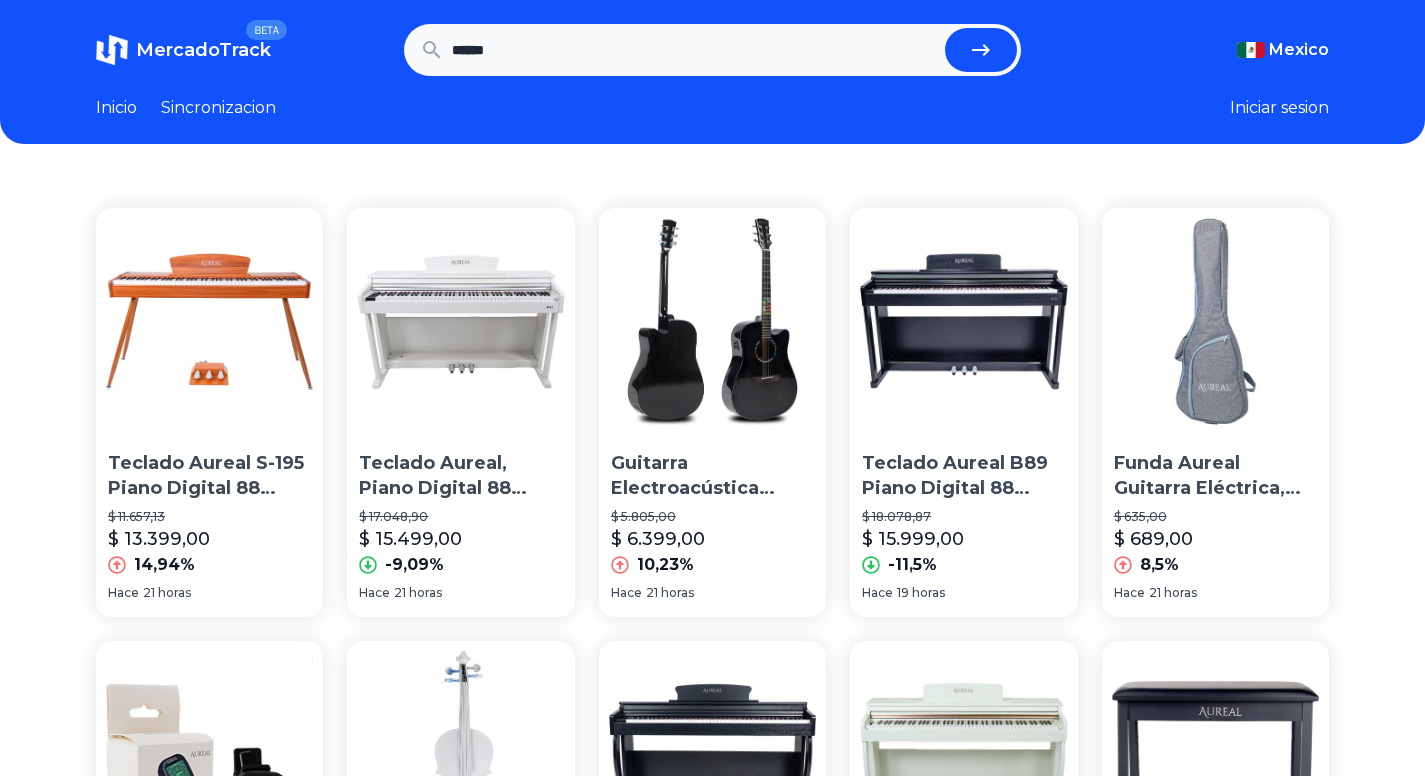 scroll, scrollTop: 0, scrollLeft: 0, axis: both 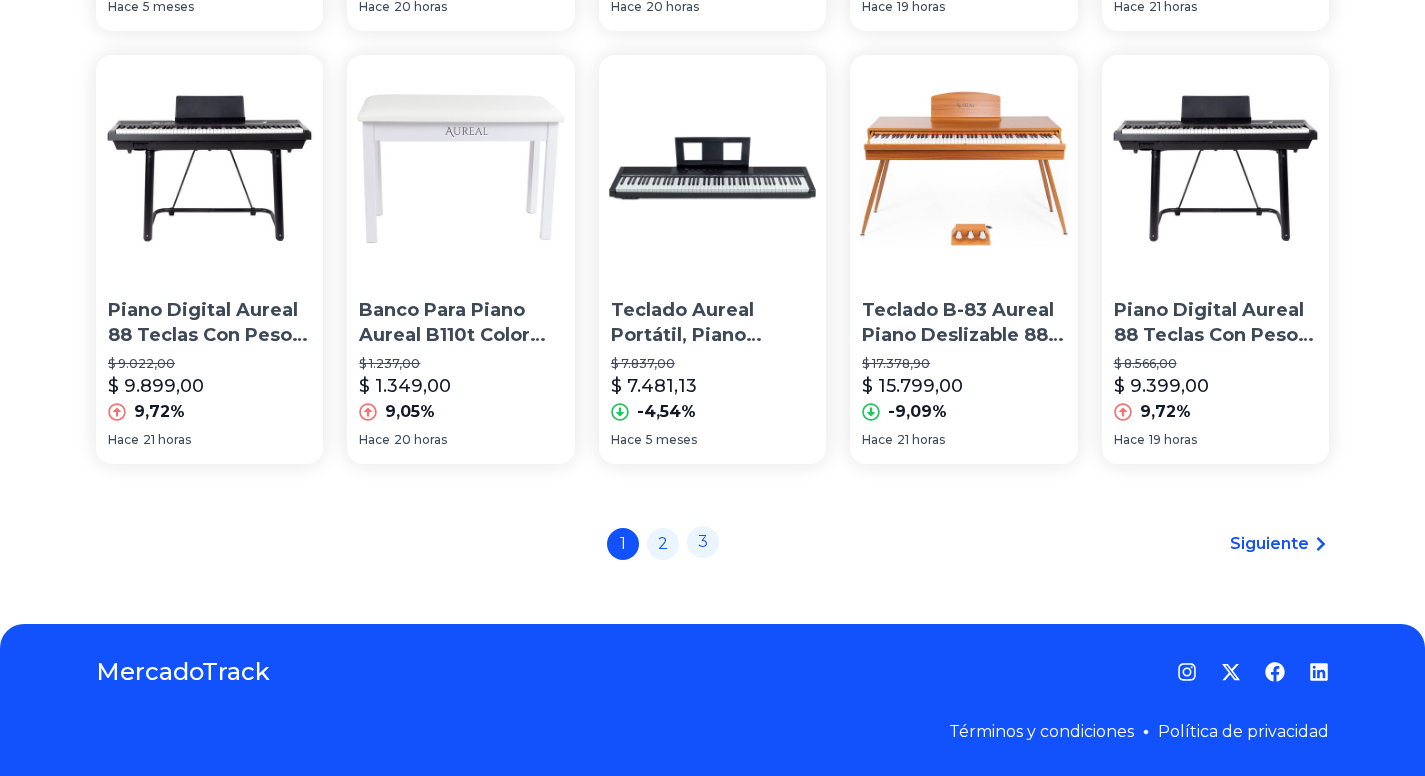 click on "3" at bounding box center [703, 542] 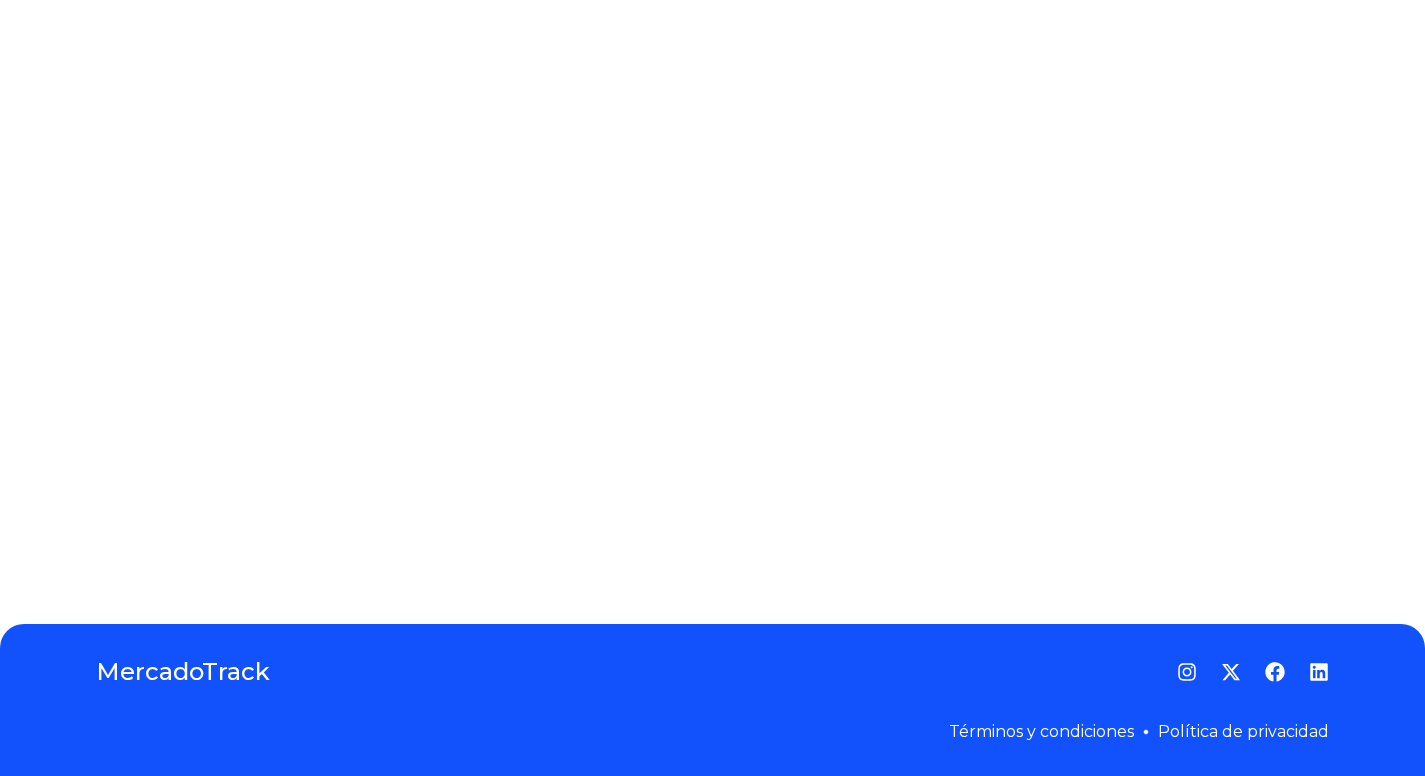 scroll, scrollTop: 0, scrollLeft: 0, axis: both 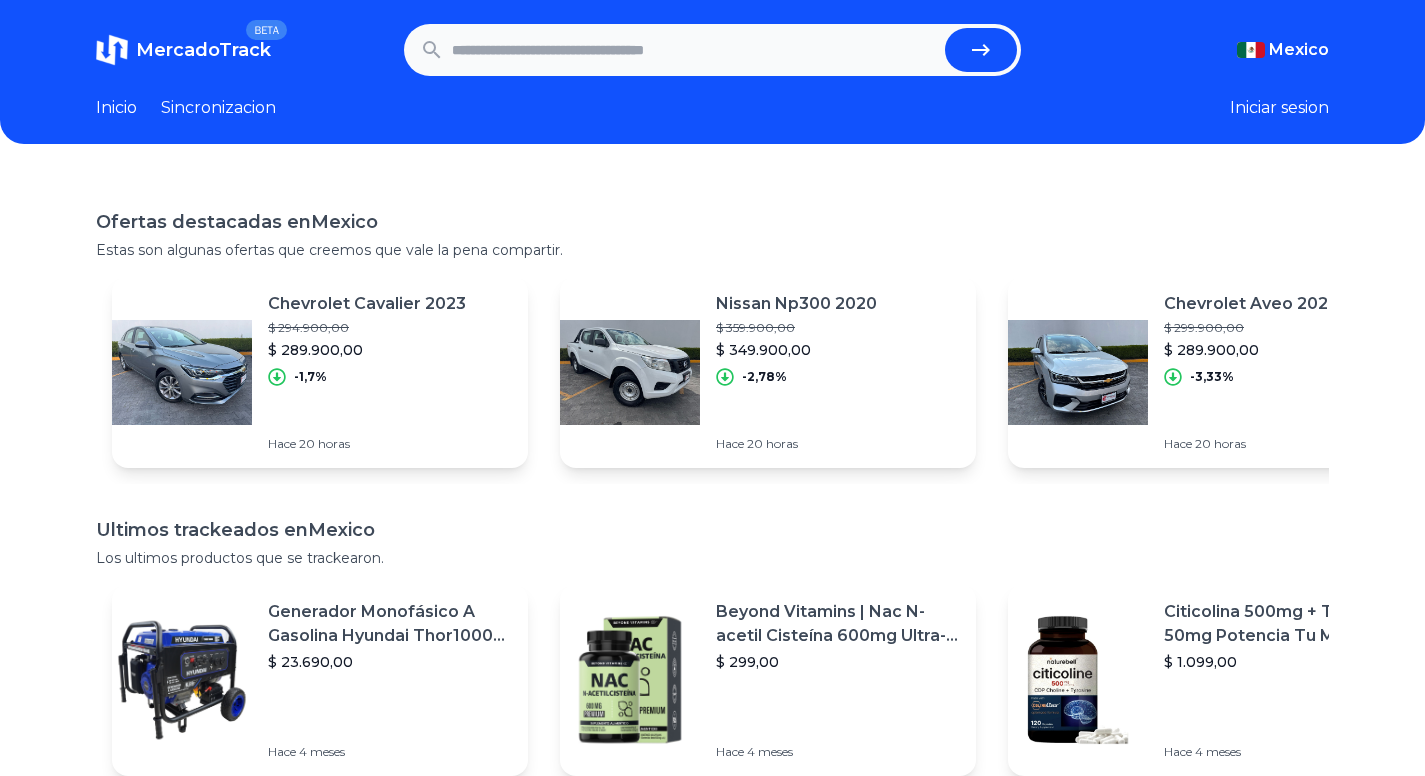 click at bounding box center (694, 50) 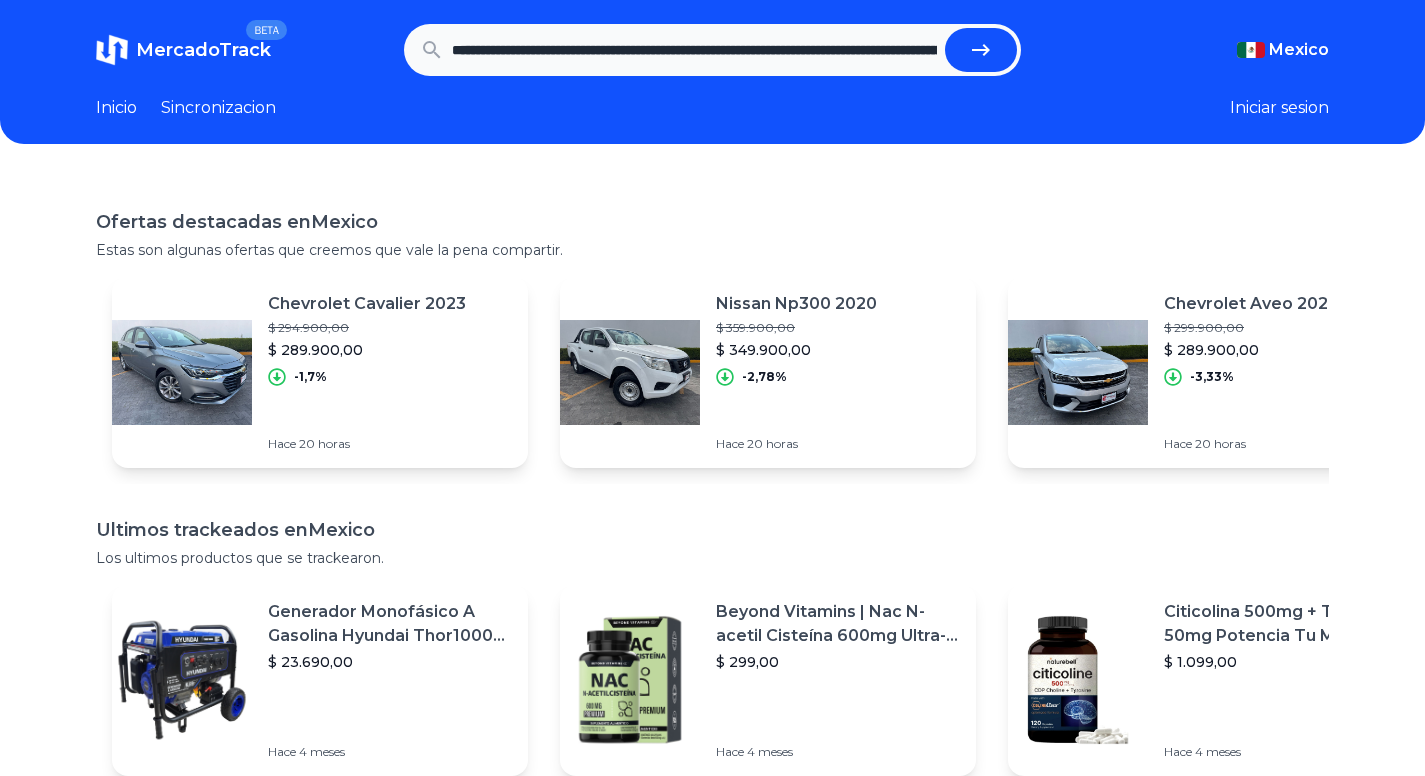 scroll, scrollTop: 0, scrollLeft: 1025, axis: horizontal 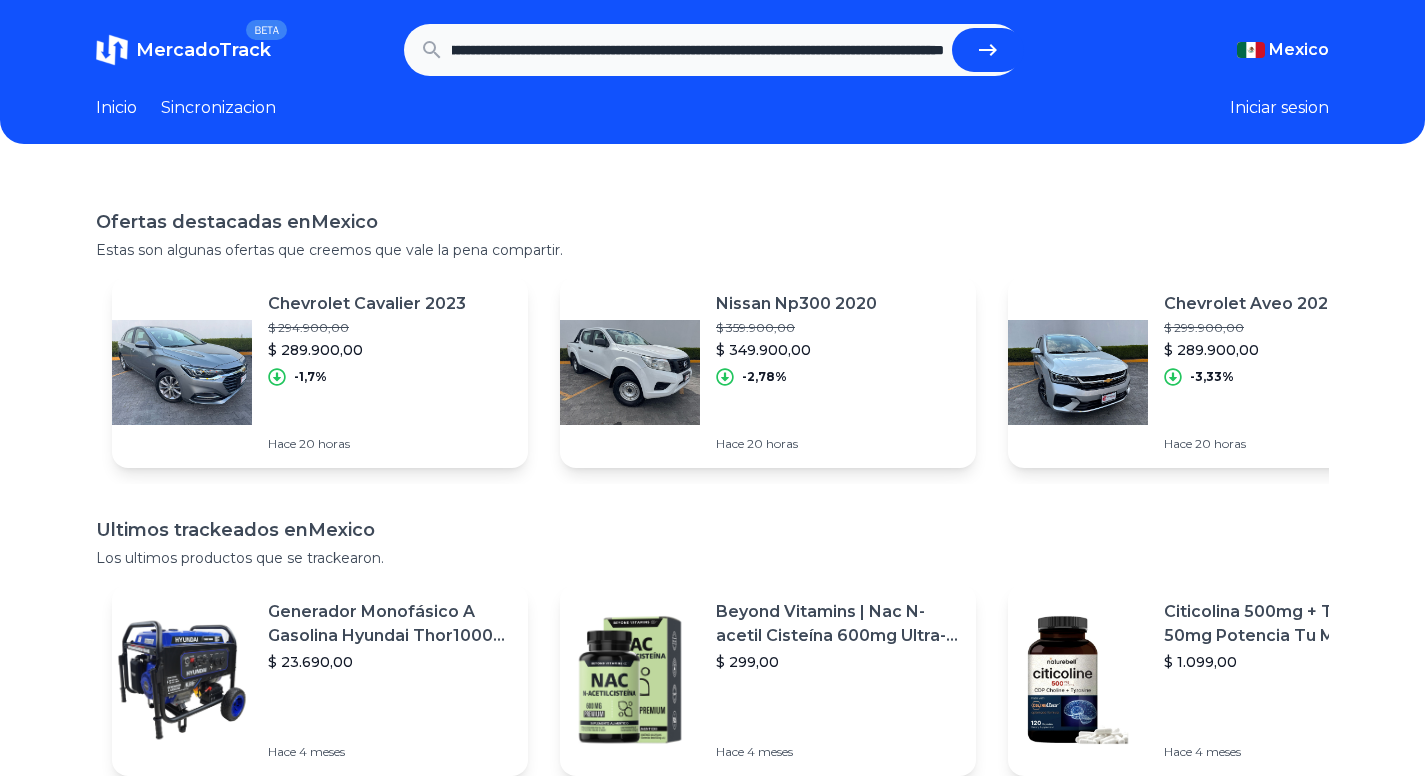click at bounding box center [988, 50] 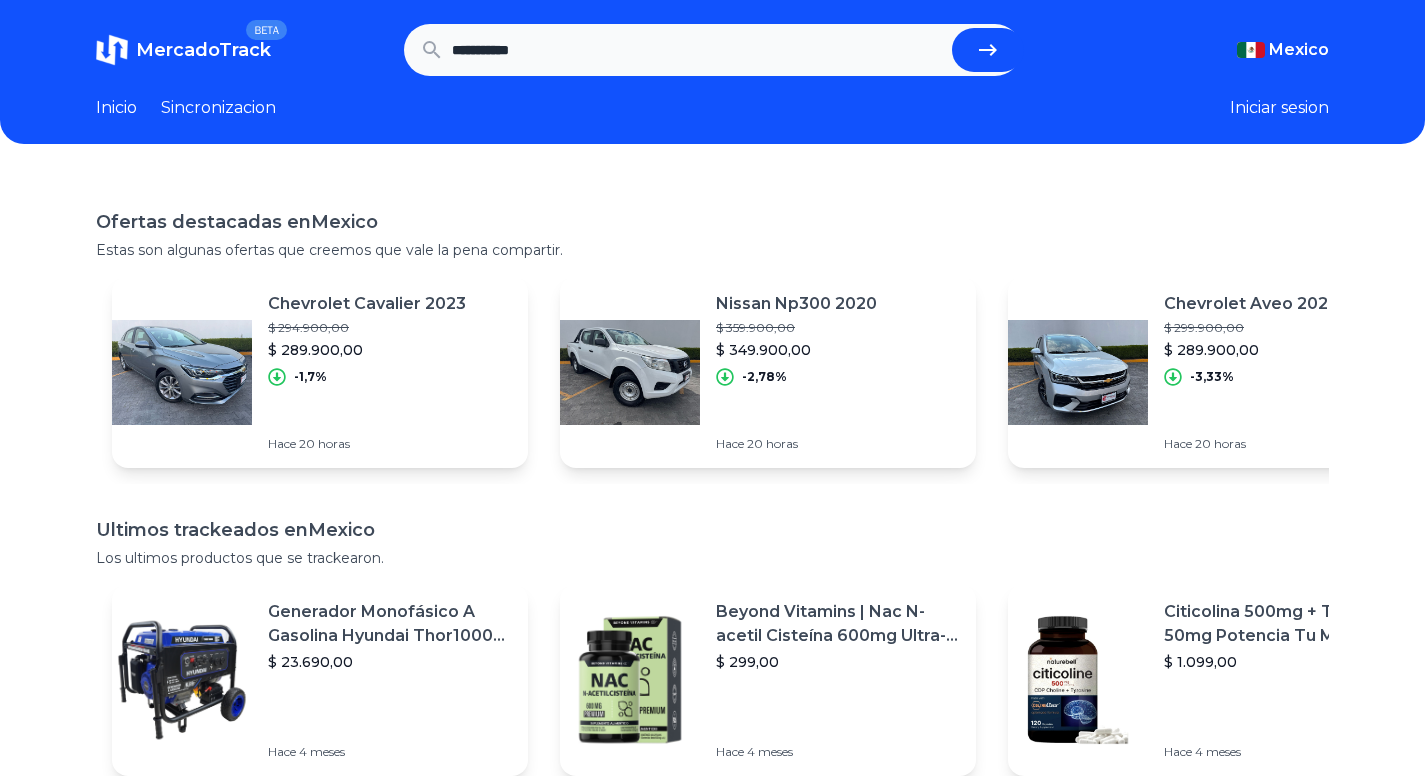 scroll, scrollTop: 0, scrollLeft: 0, axis: both 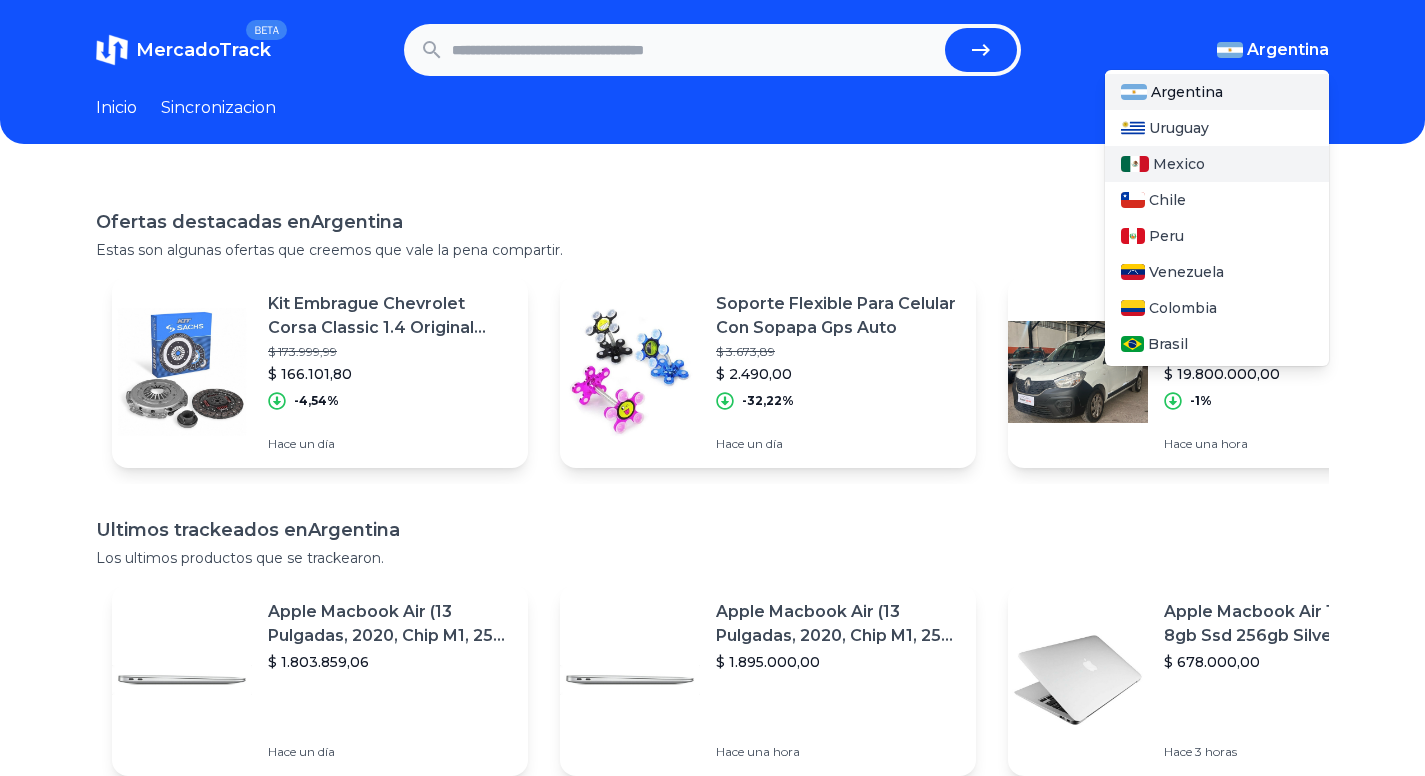 click at bounding box center (1135, 164) 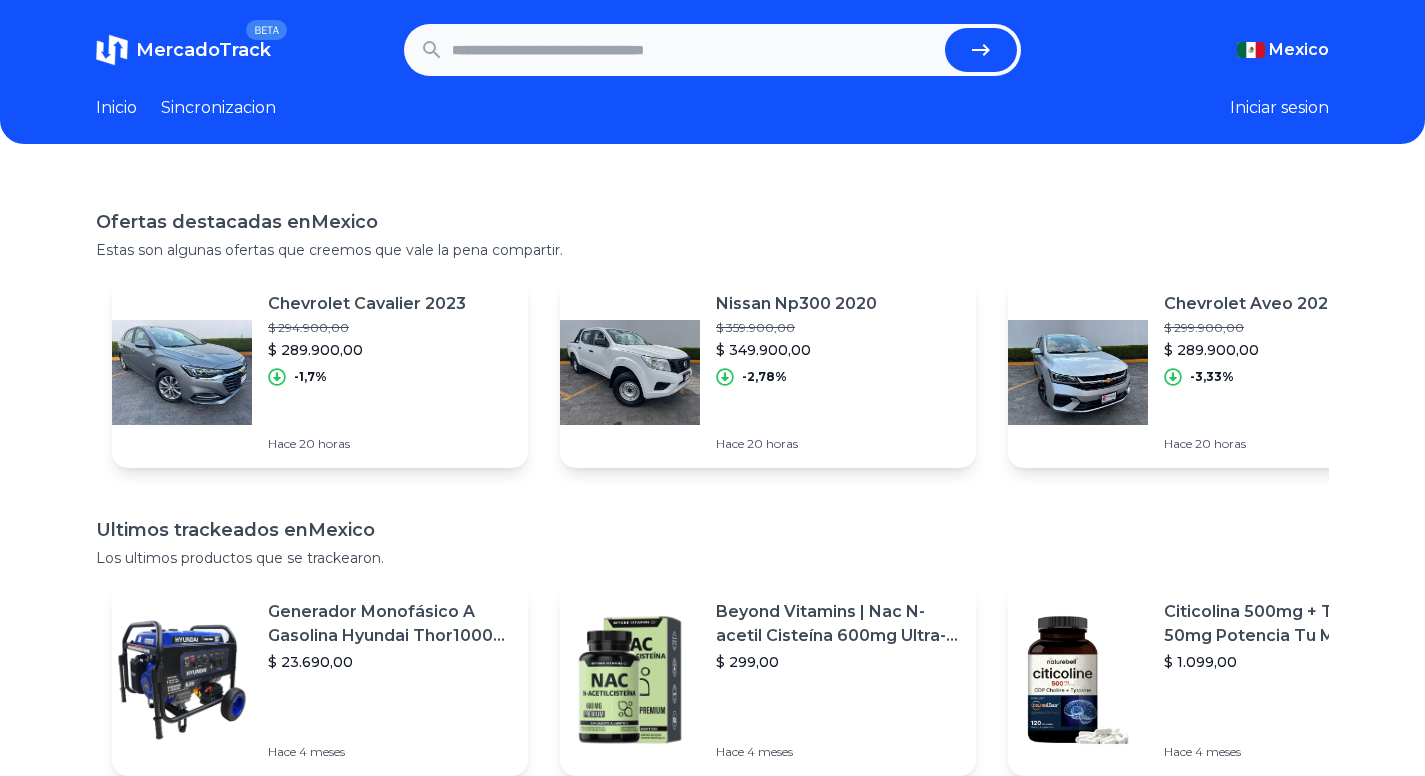 click at bounding box center (694, 50) 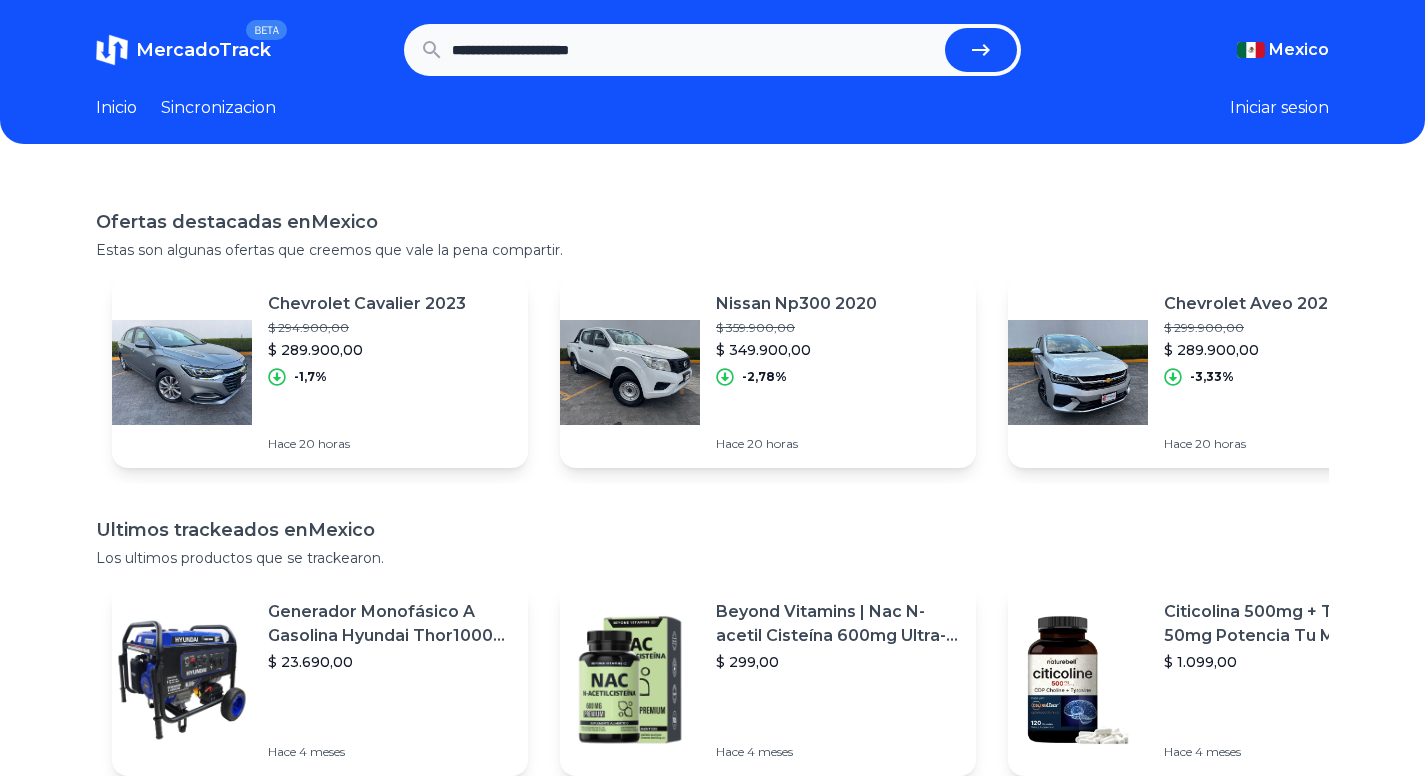 type on "**********" 